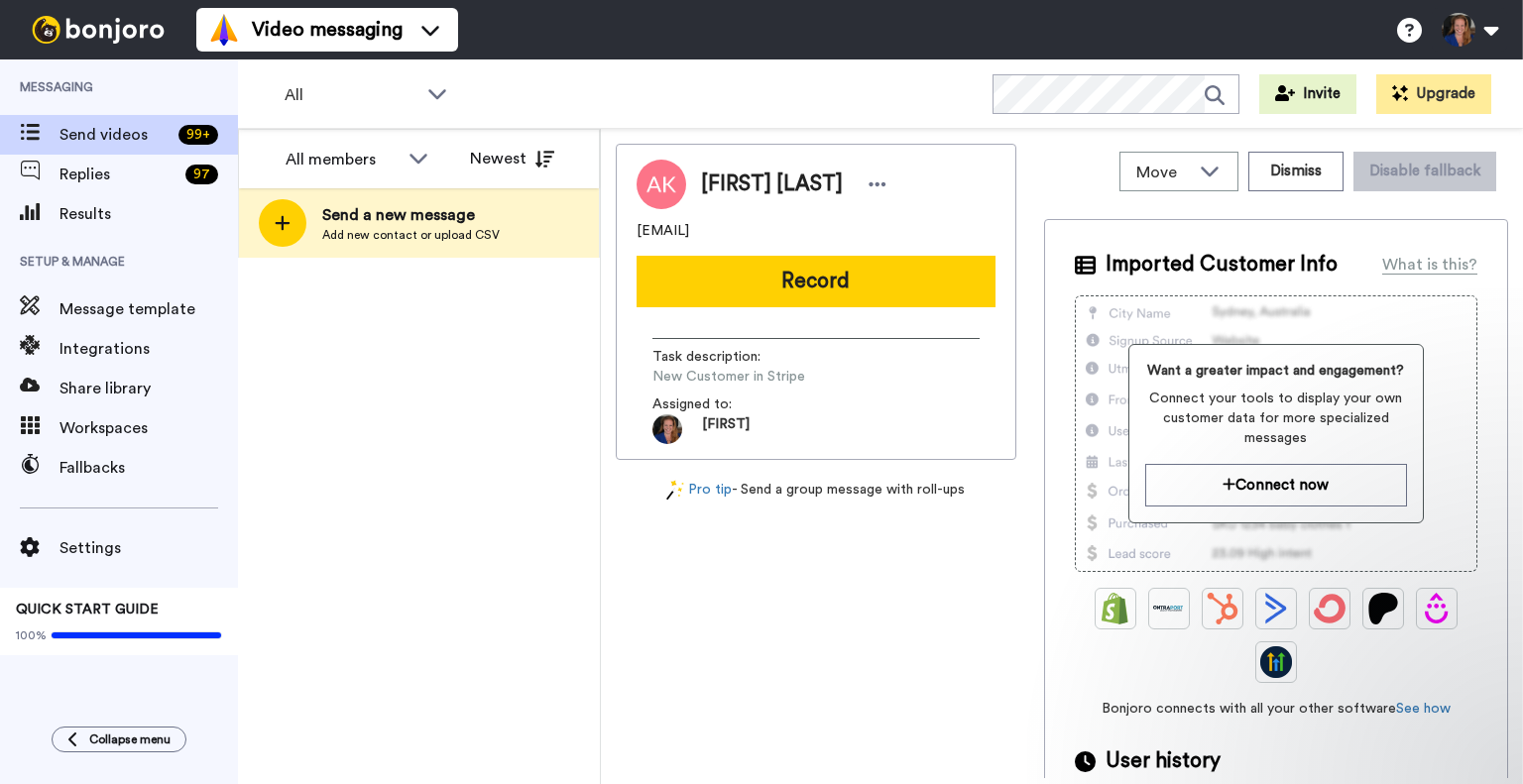 scroll, scrollTop: 0, scrollLeft: 0, axis: both 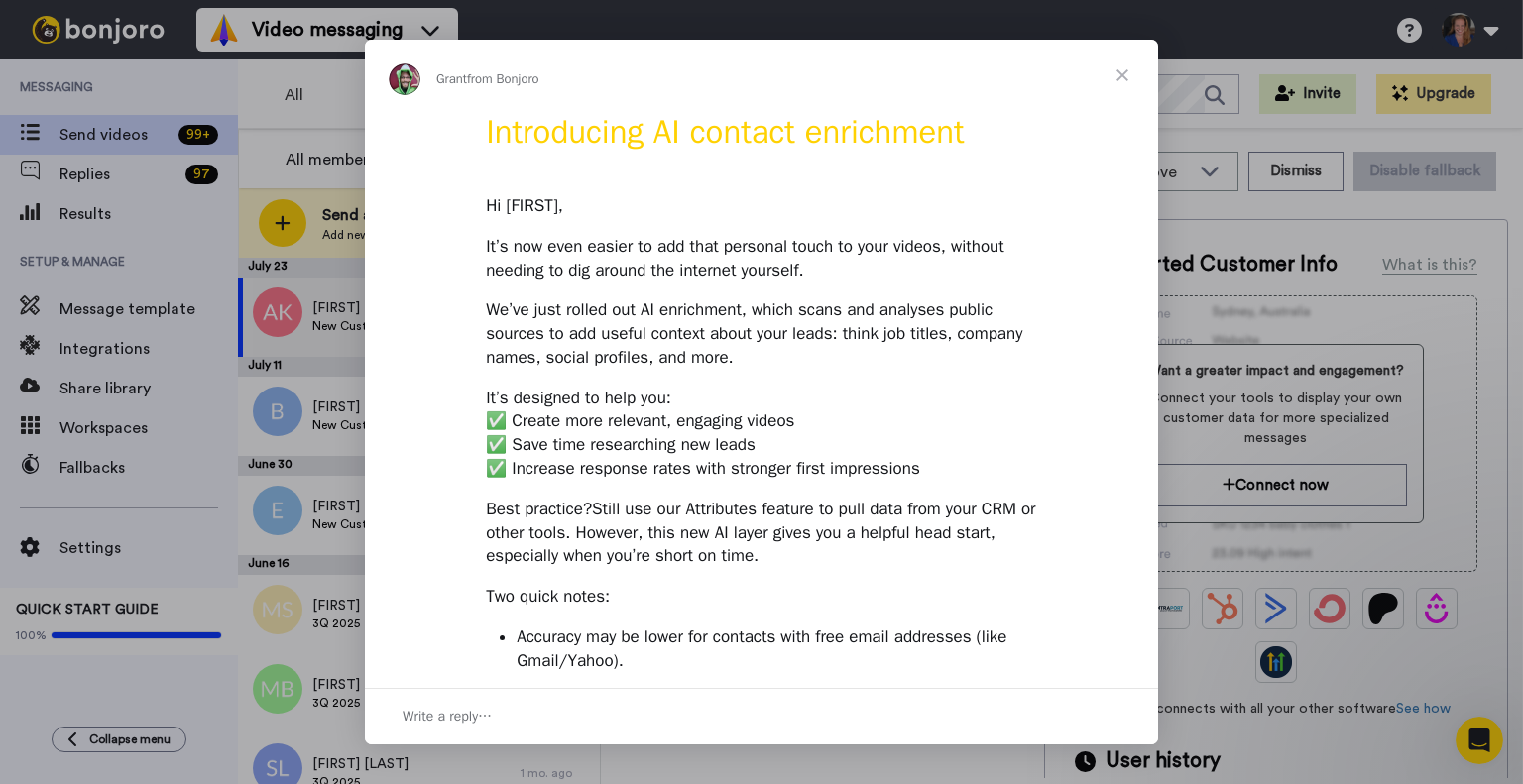 click at bounding box center (1122, 75) 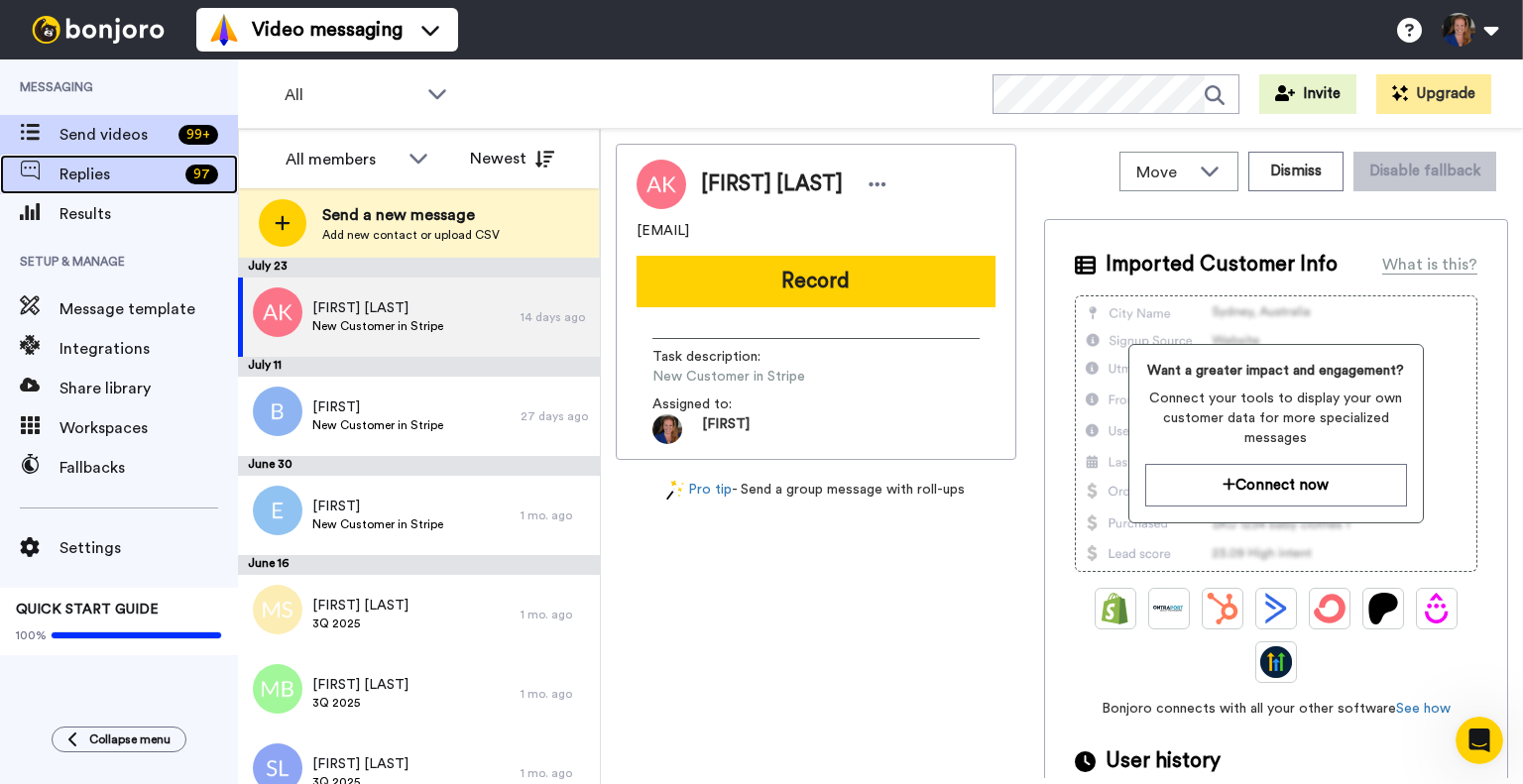 click on "Replies" at bounding box center [118, 174] 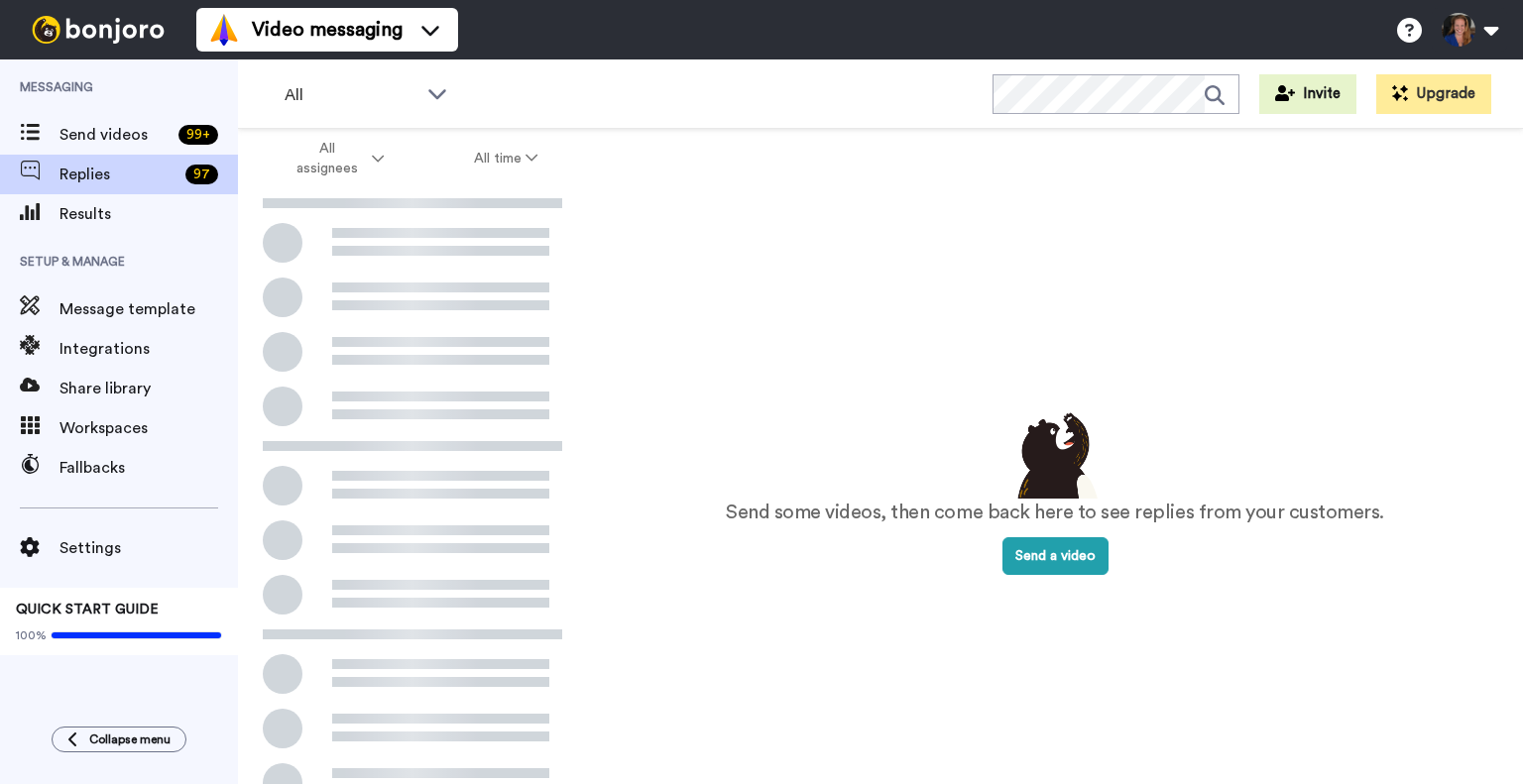 scroll, scrollTop: 0, scrollLeft: 0, axis: both 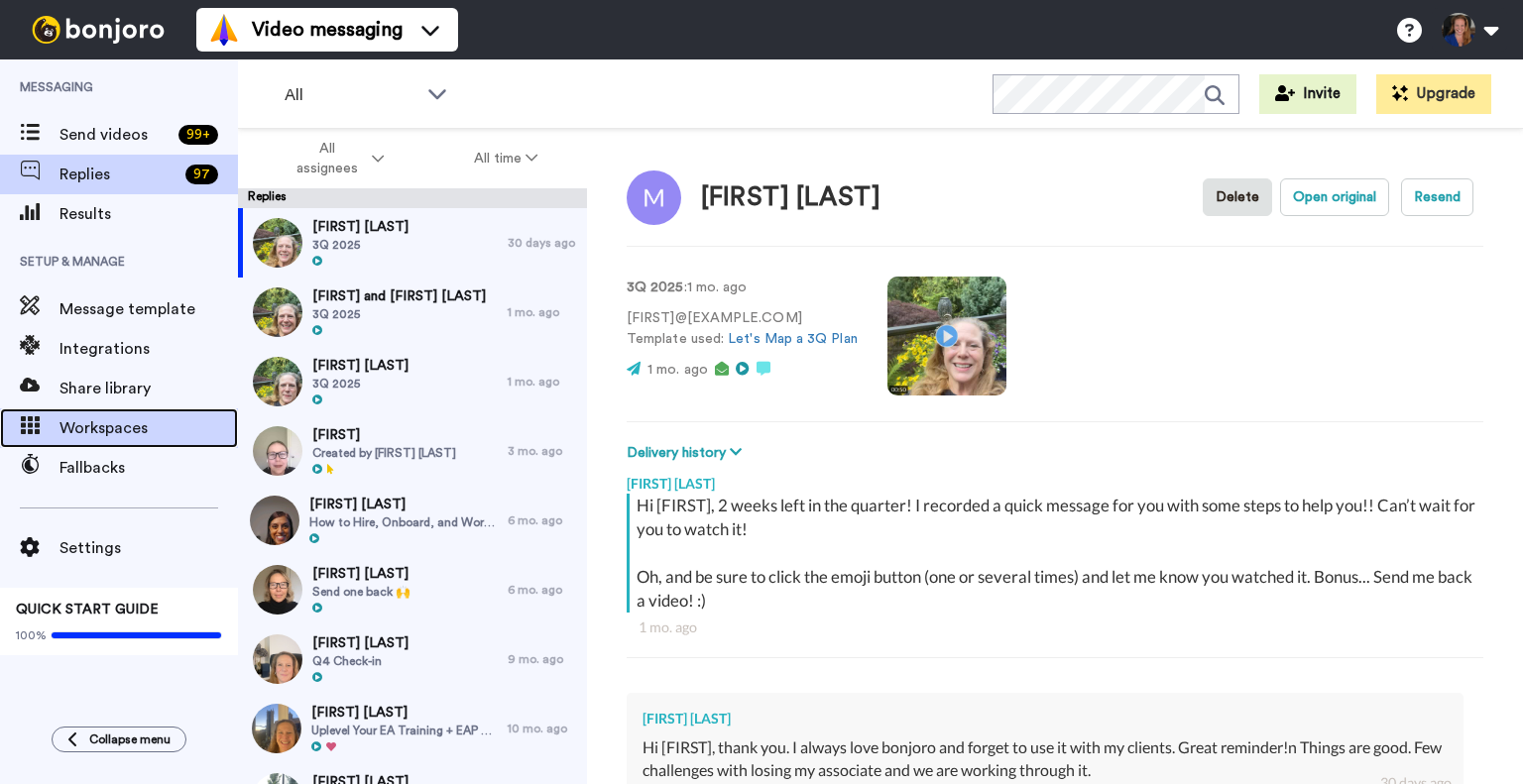 click on "Workspaces" at bounding box center [149, 428] 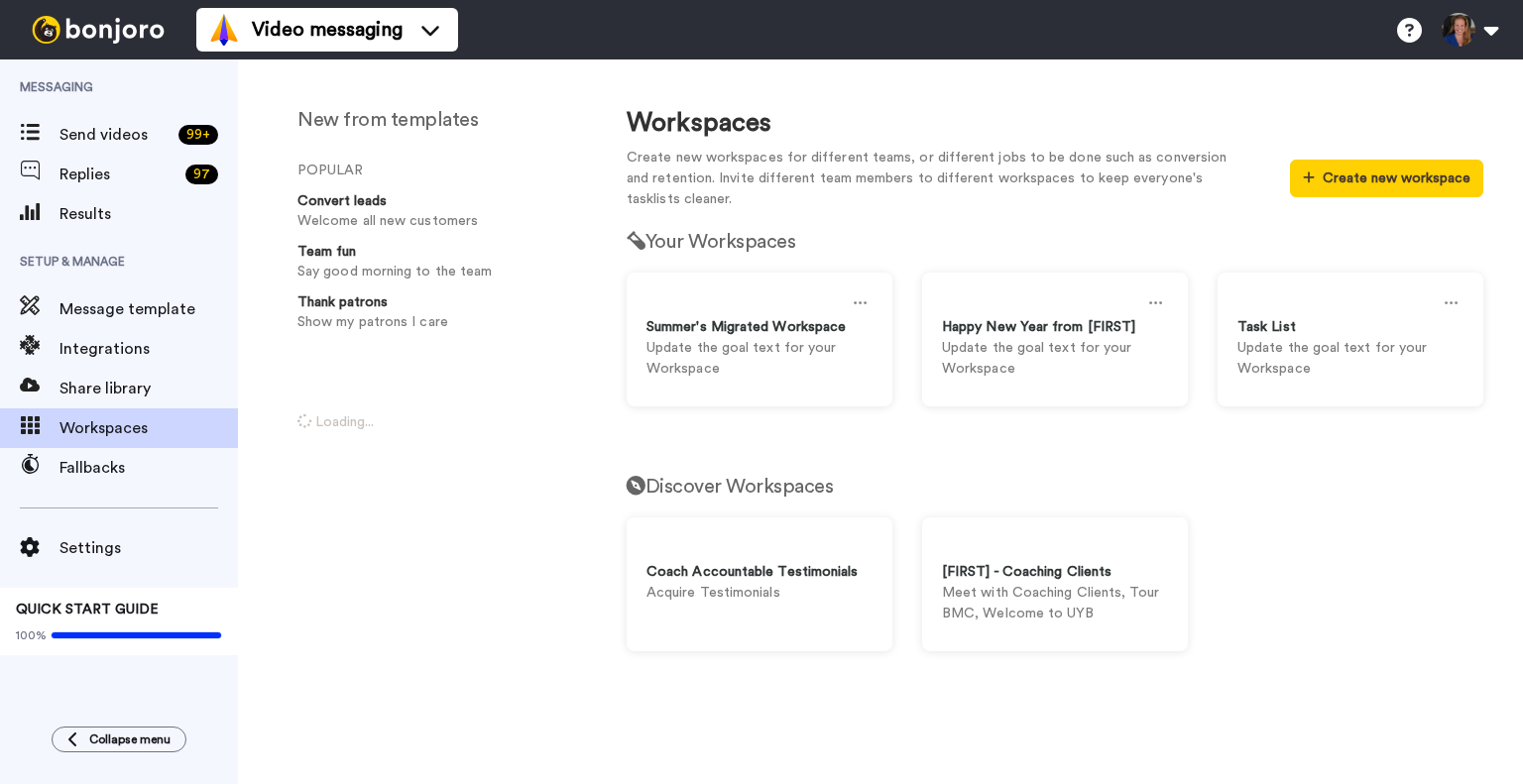 scroll, scrollTop: 0, scrollLeft: 0, axis: both 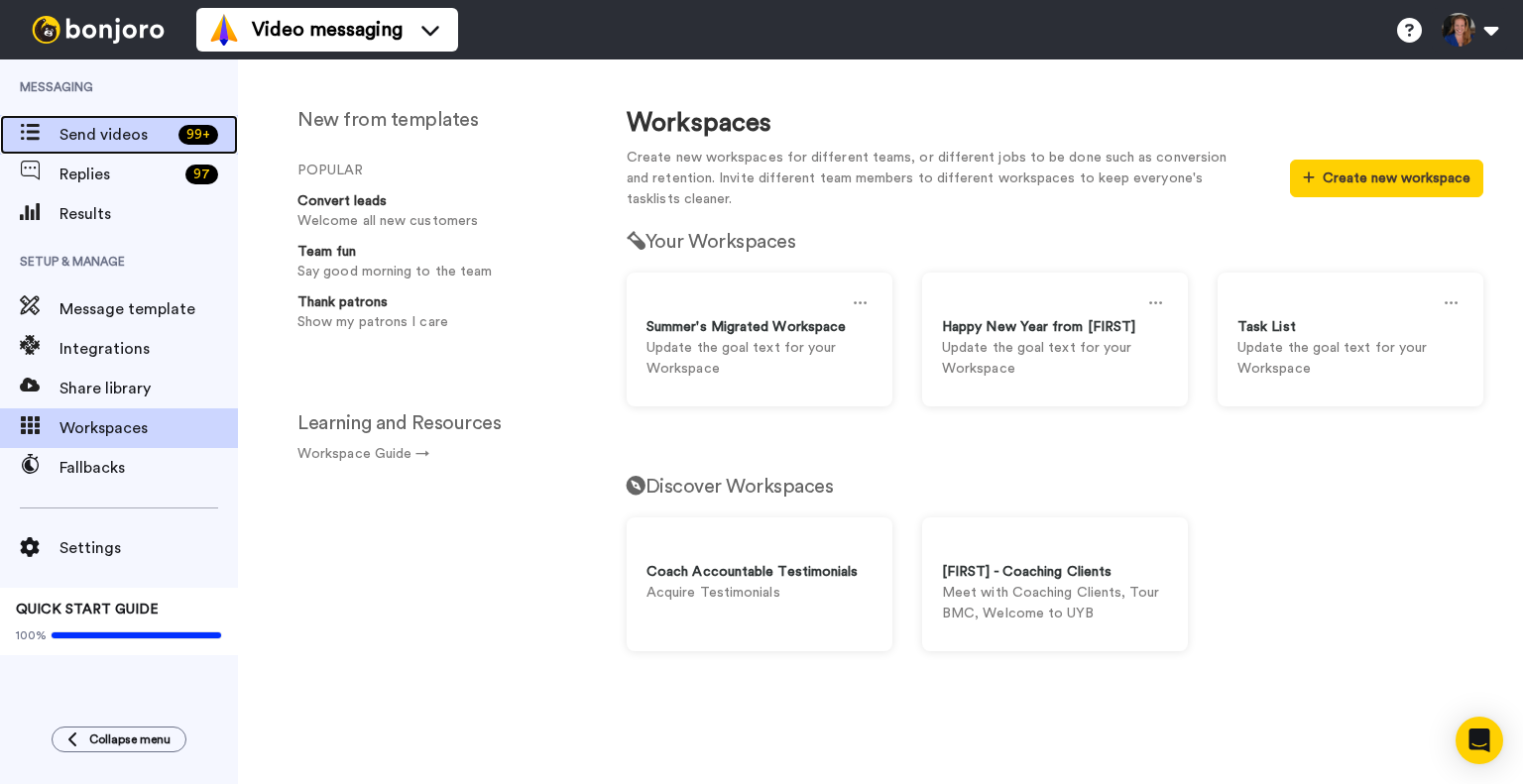 click on "Send videos" at bounding box center [115, 135] 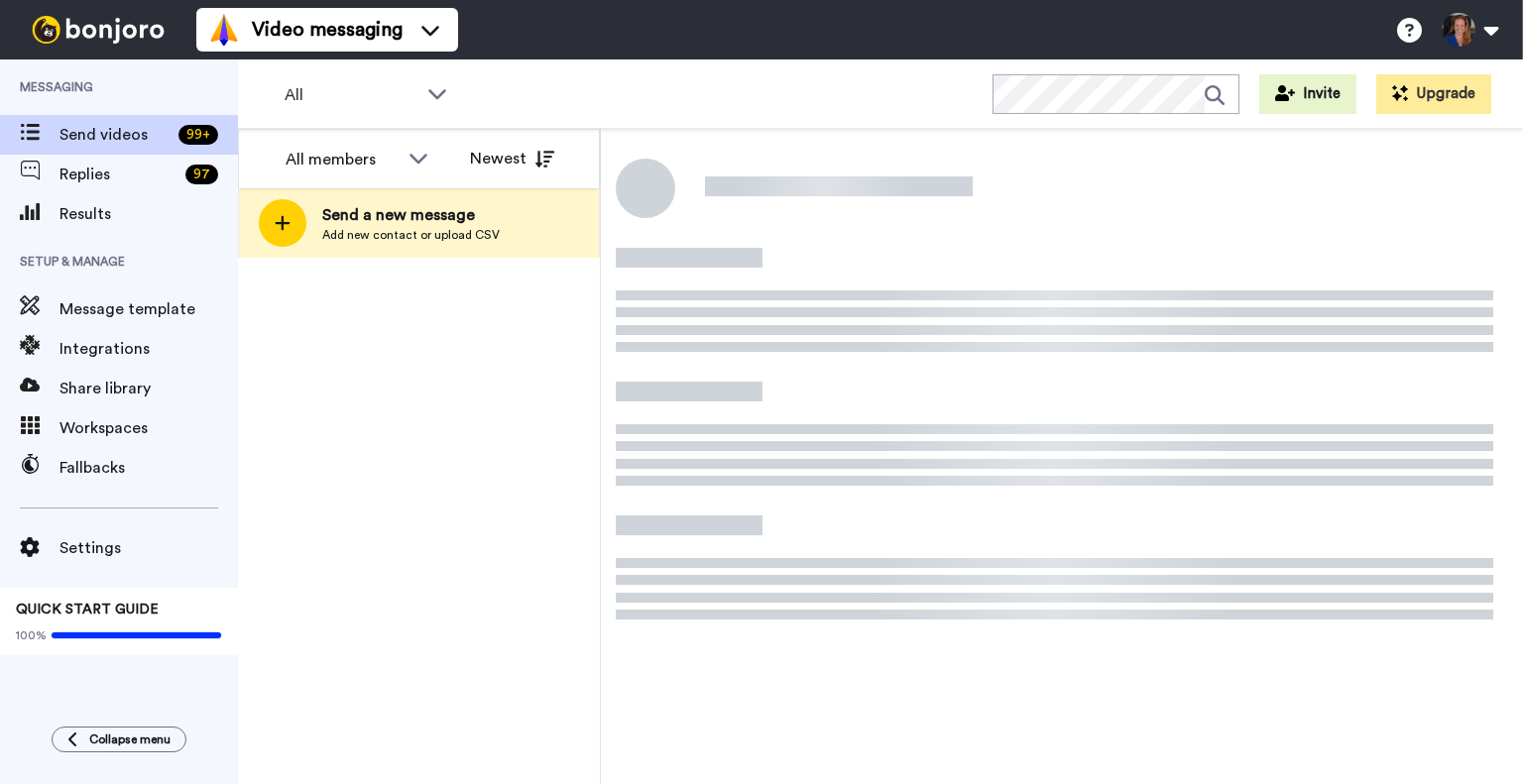 scroll, scrollTop: 0, scrollLeft: 0, axis: both 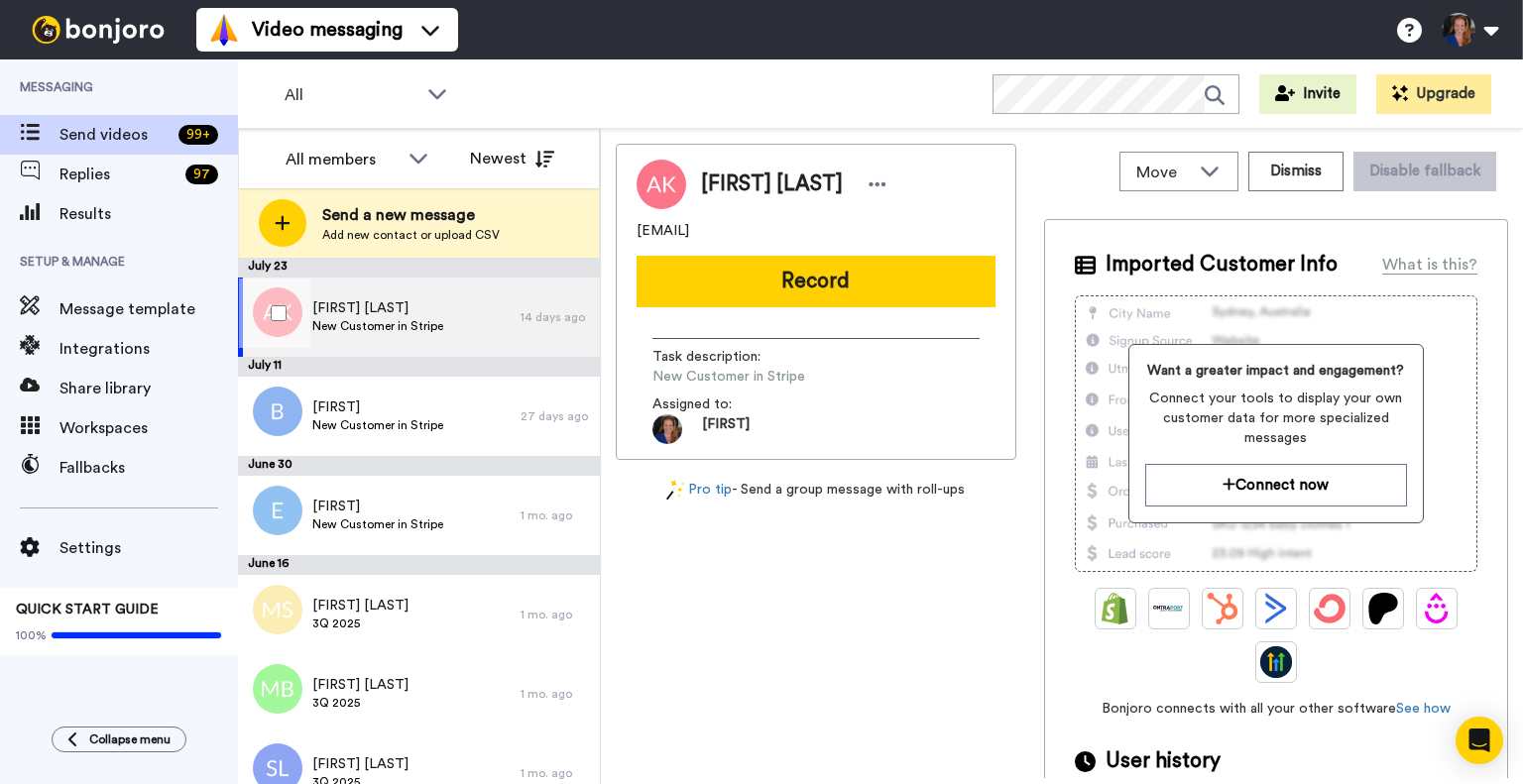 click on "New Customer in Stripe" at bounding box center [378, 326] 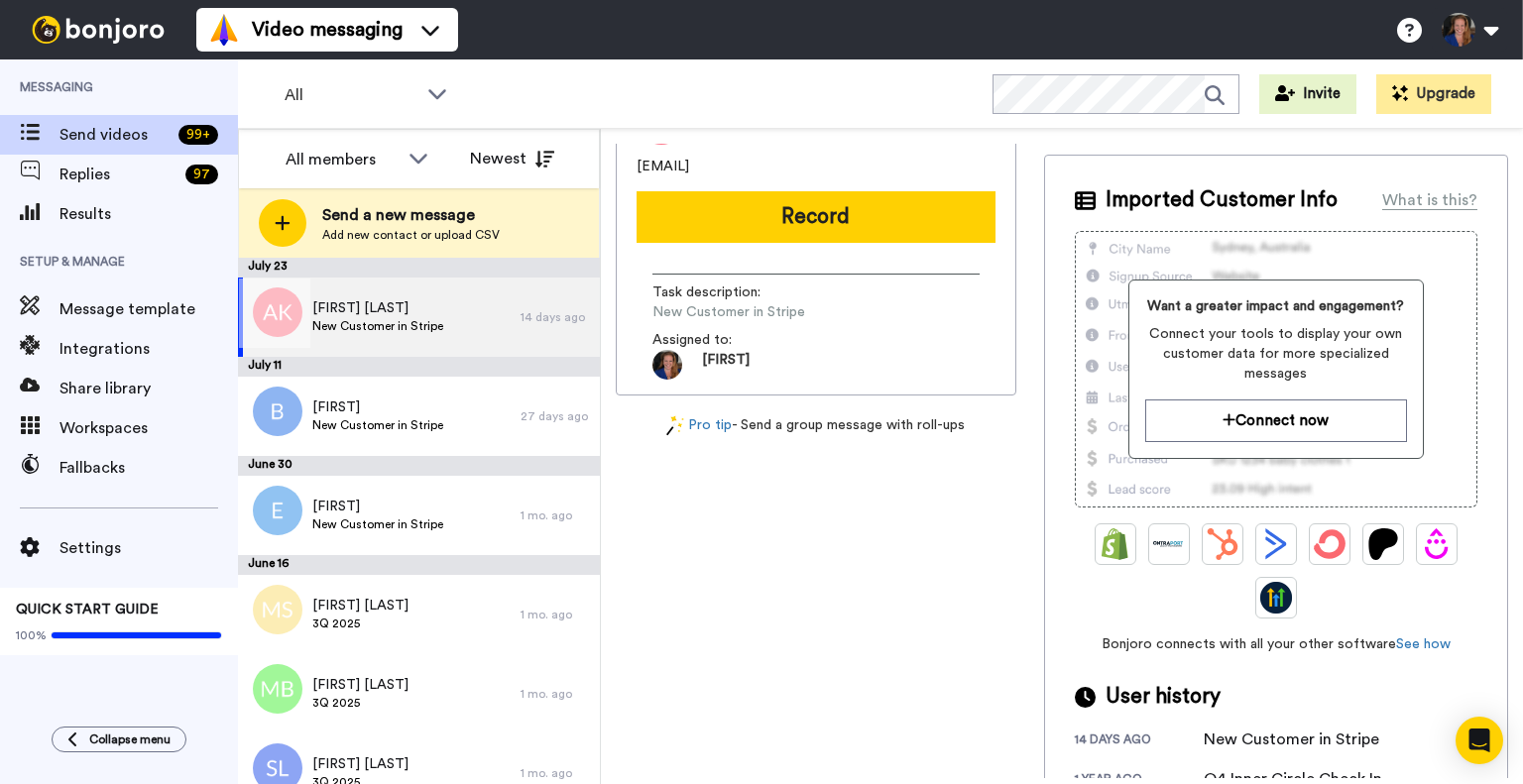 scroll, scrollTop: 99, scrollLeft: 0, axis: vertical 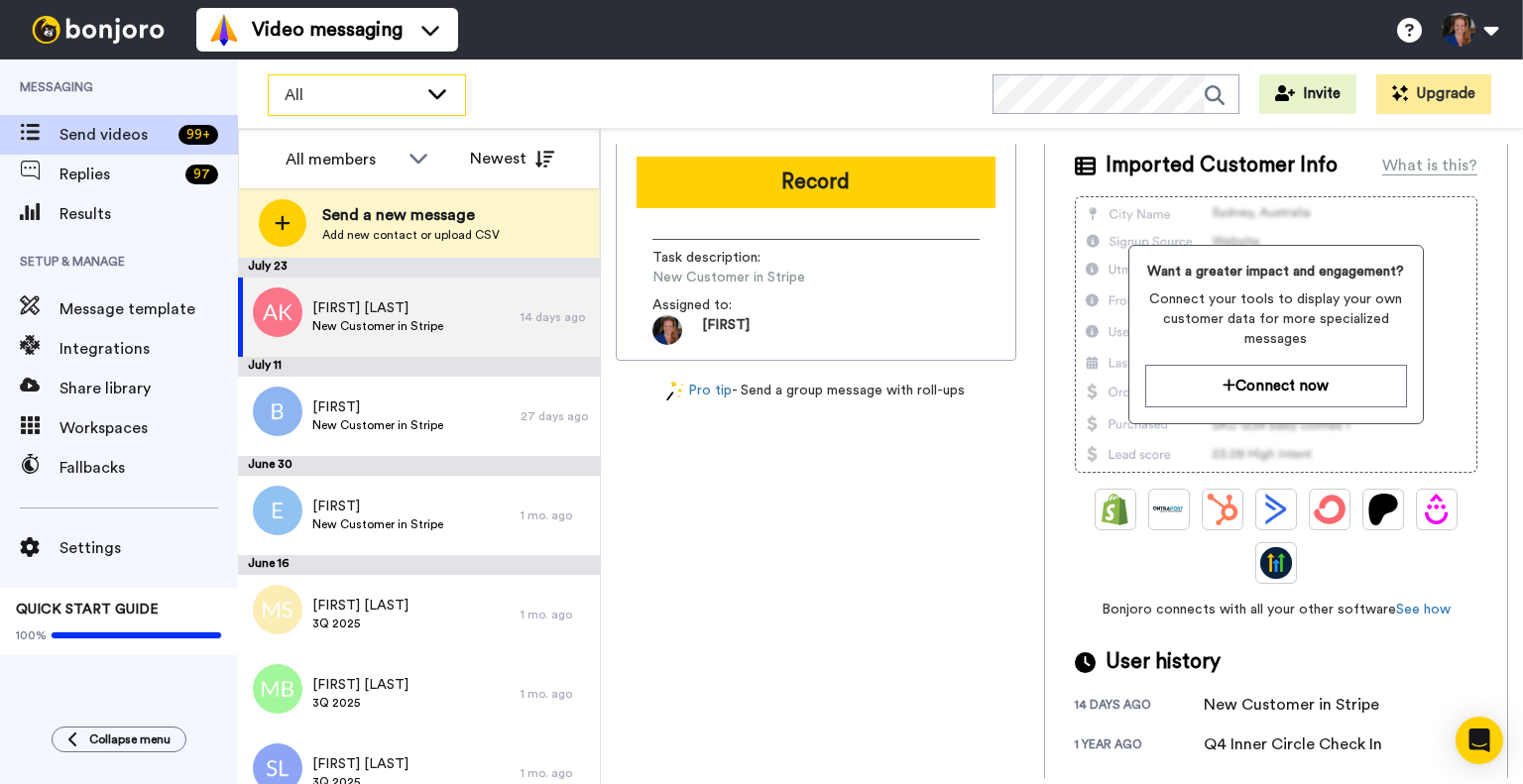 click 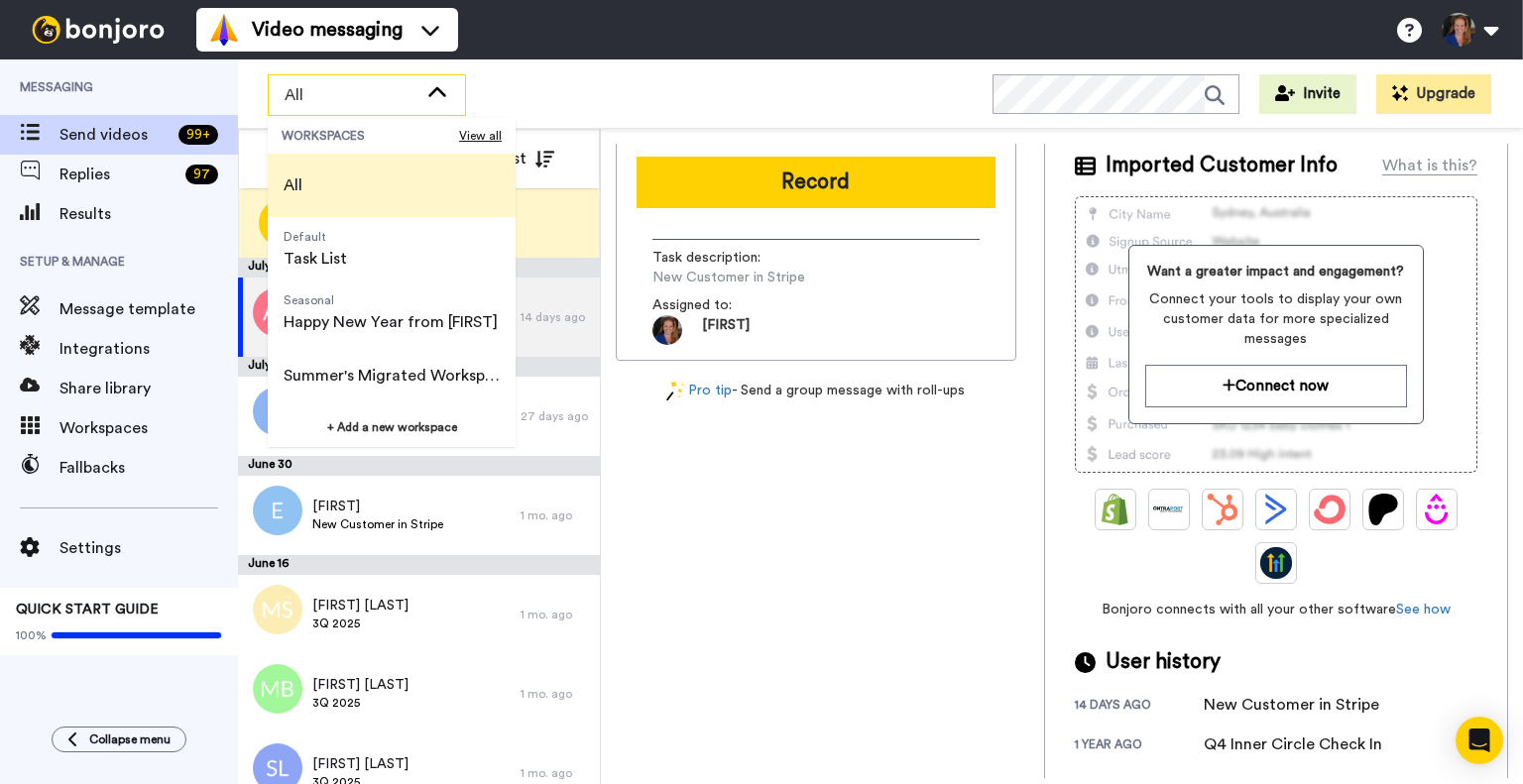 click 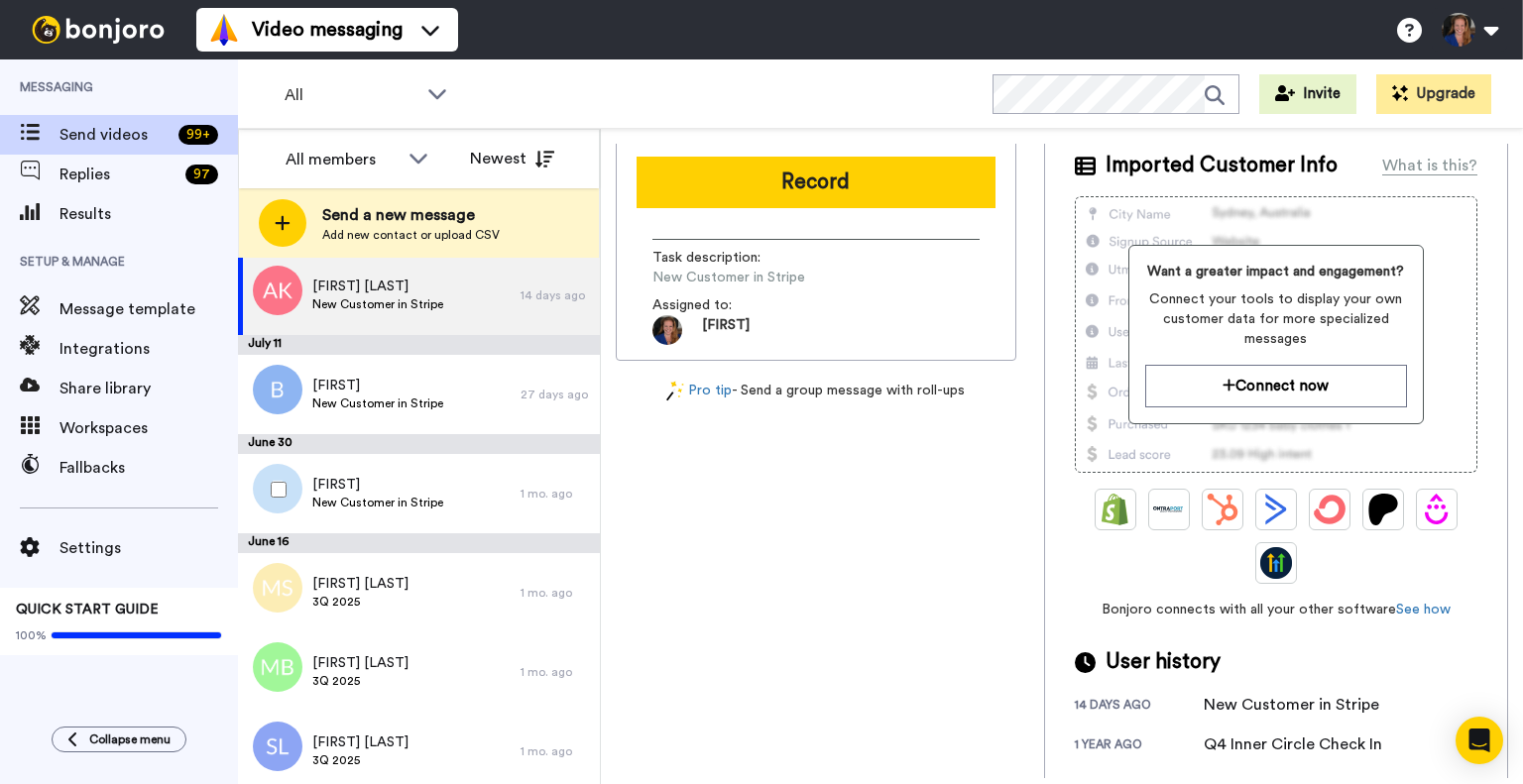 scroll, scrollTop: 0, scrollLeft: 0, axis: both 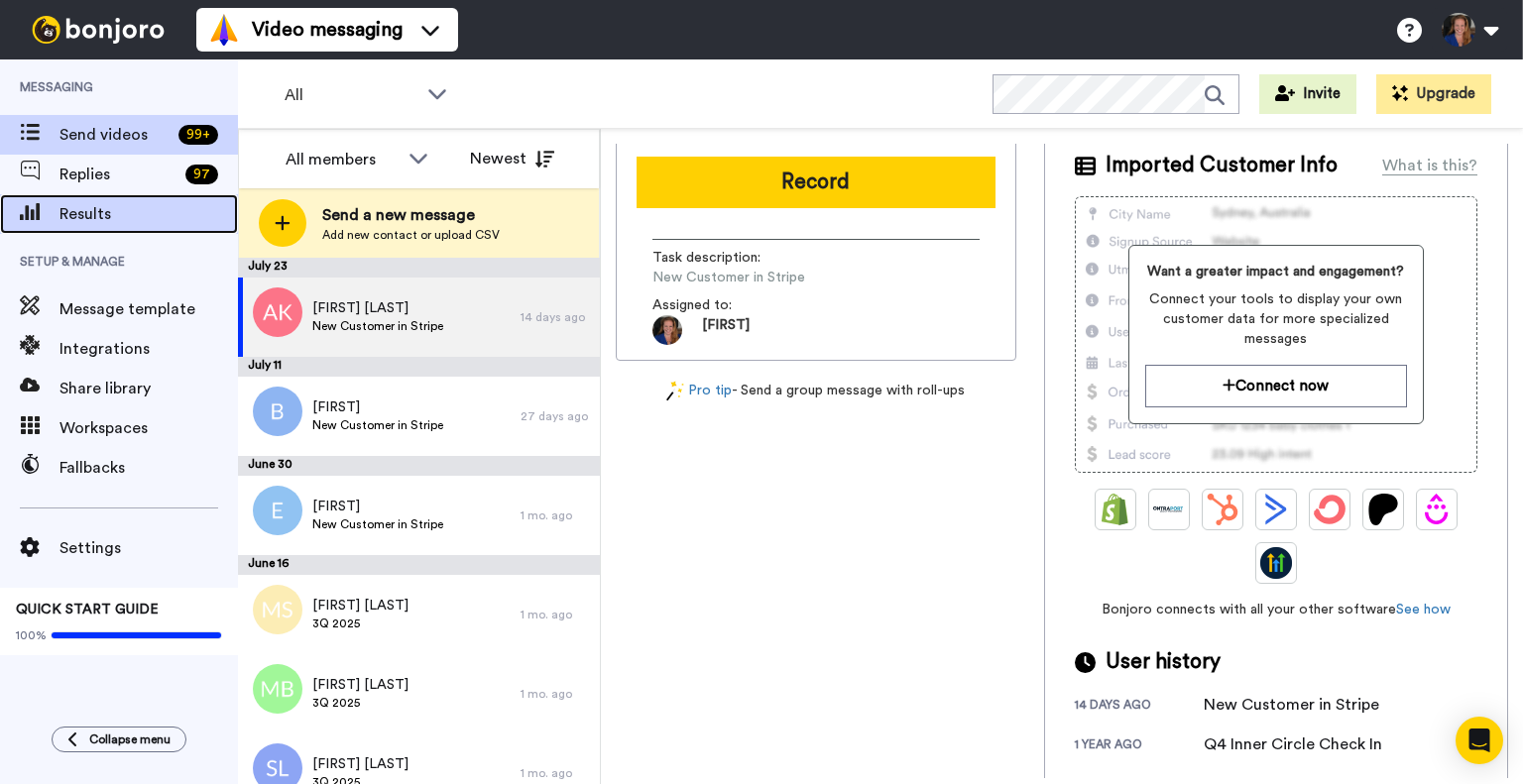 click on "Results" at bounding box center [149, 214] 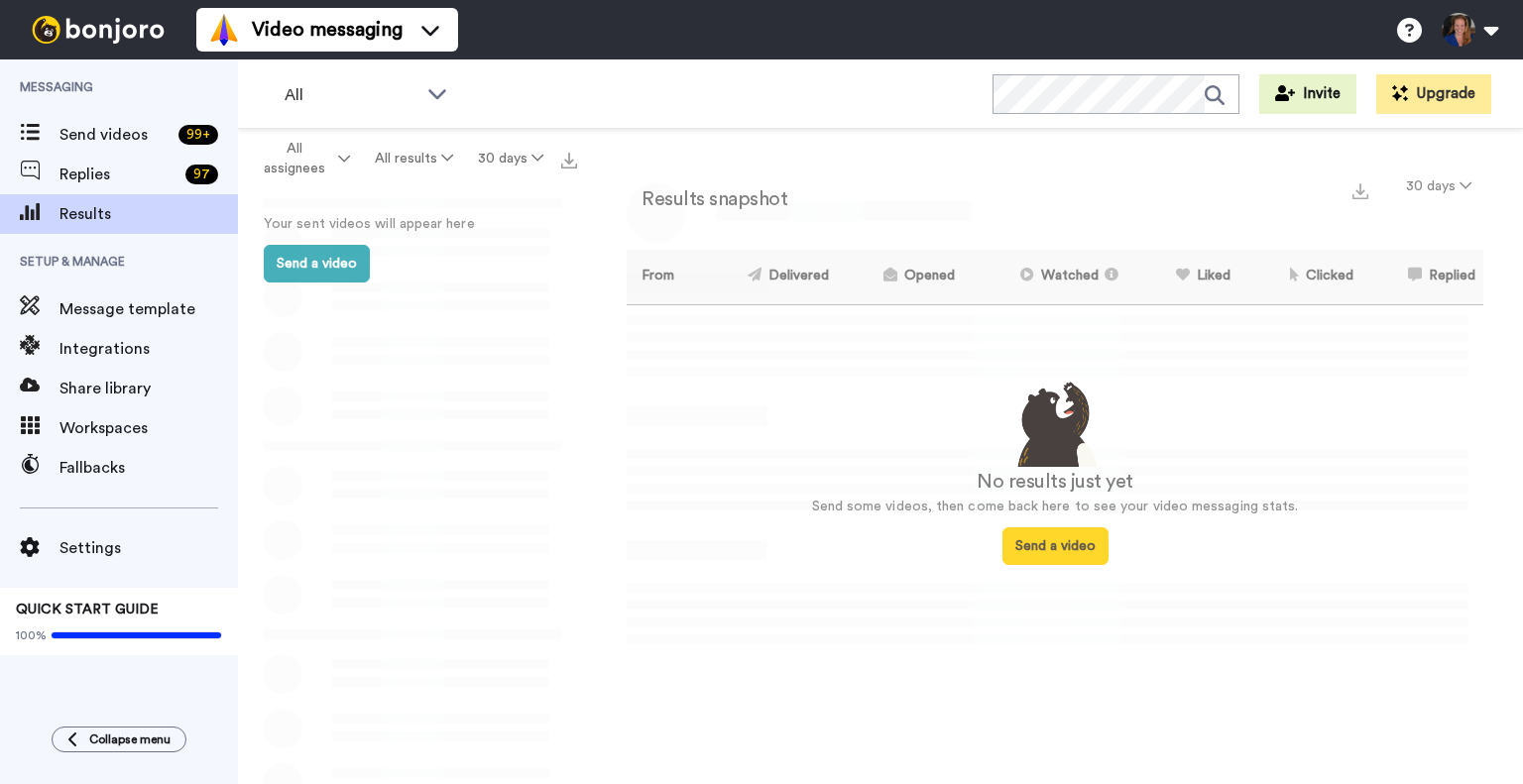 scroll, scrollTop: 0, scrollLeft: 0, axis: both 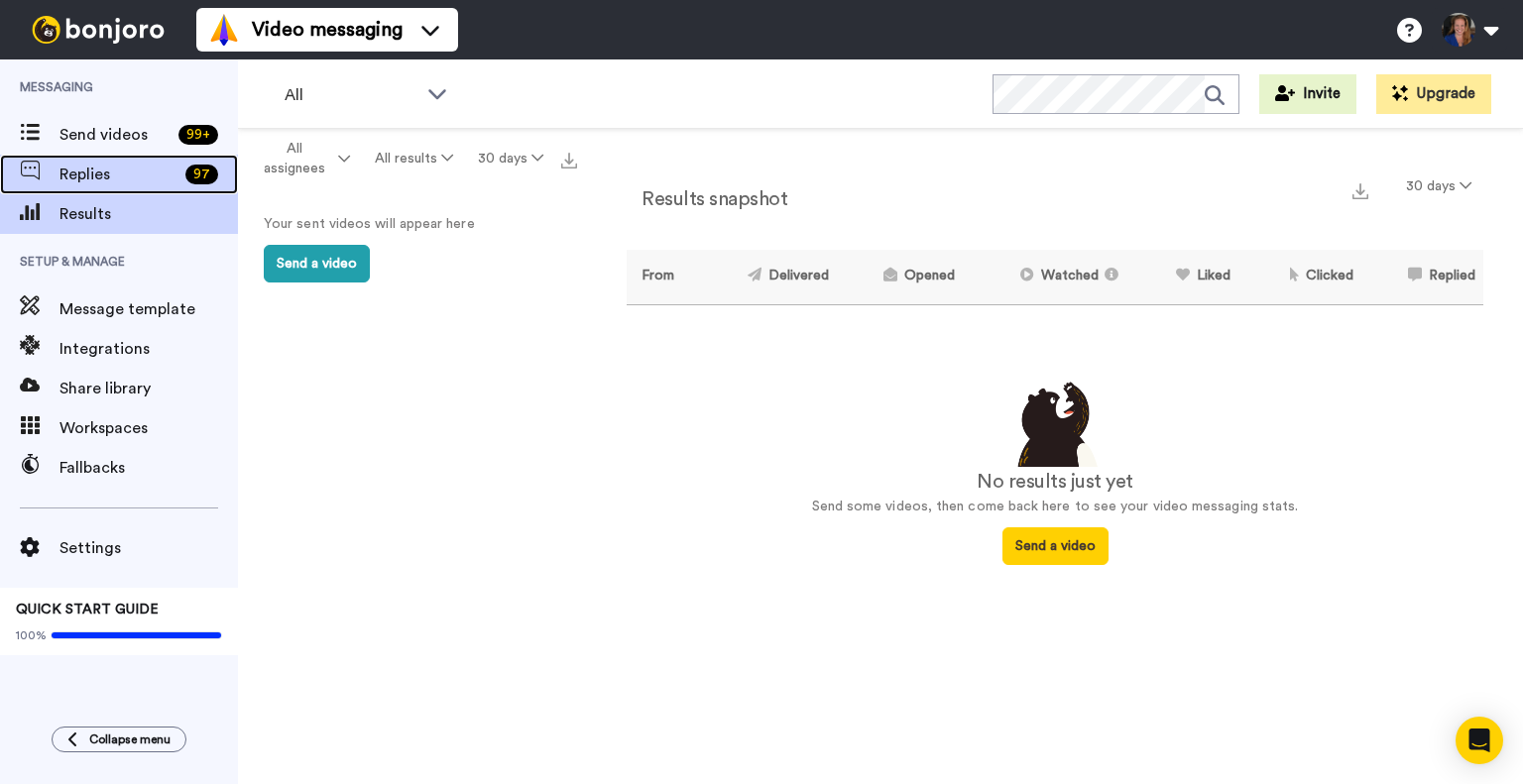 click on "Replies" at bounding box center [118, 174] 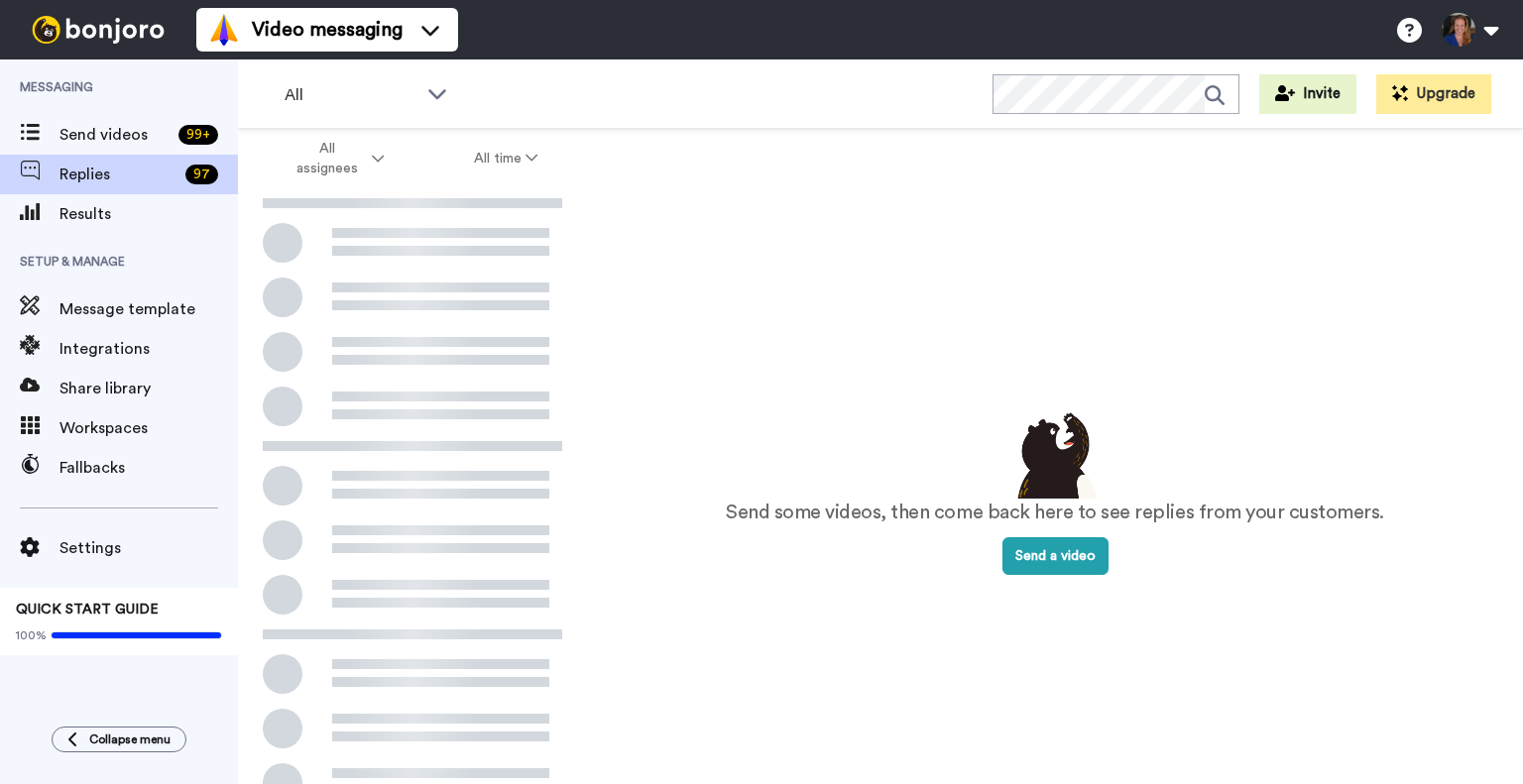 scroll, scrollTop: 0, scrollLeft: 0, axis: both 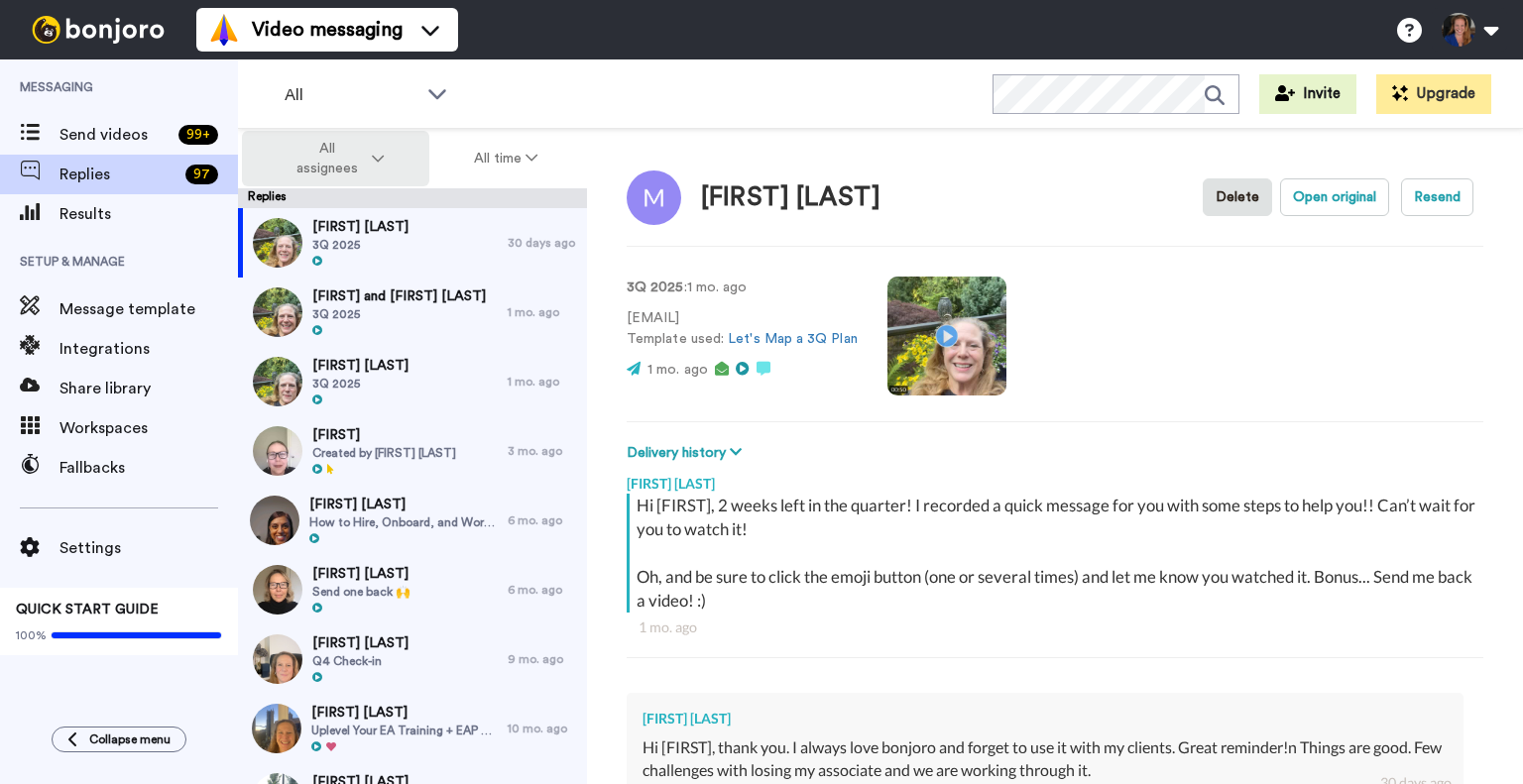 click on "All assignees" at bounding box center (335, 159) 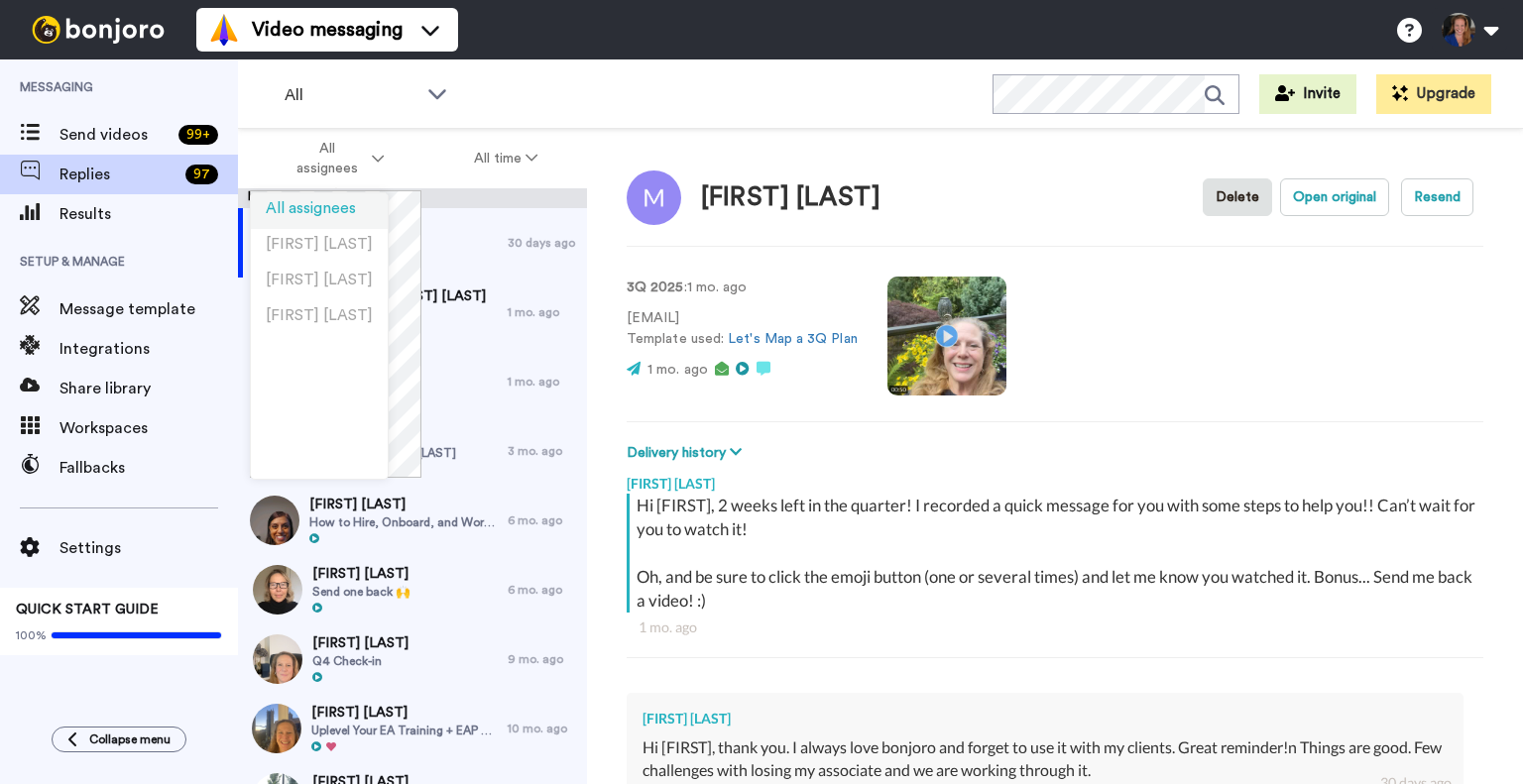 drag, startPoint x: 337, startPoint y: 245, endPoint x: 350, endPoint y: 233, distance: 17.691806 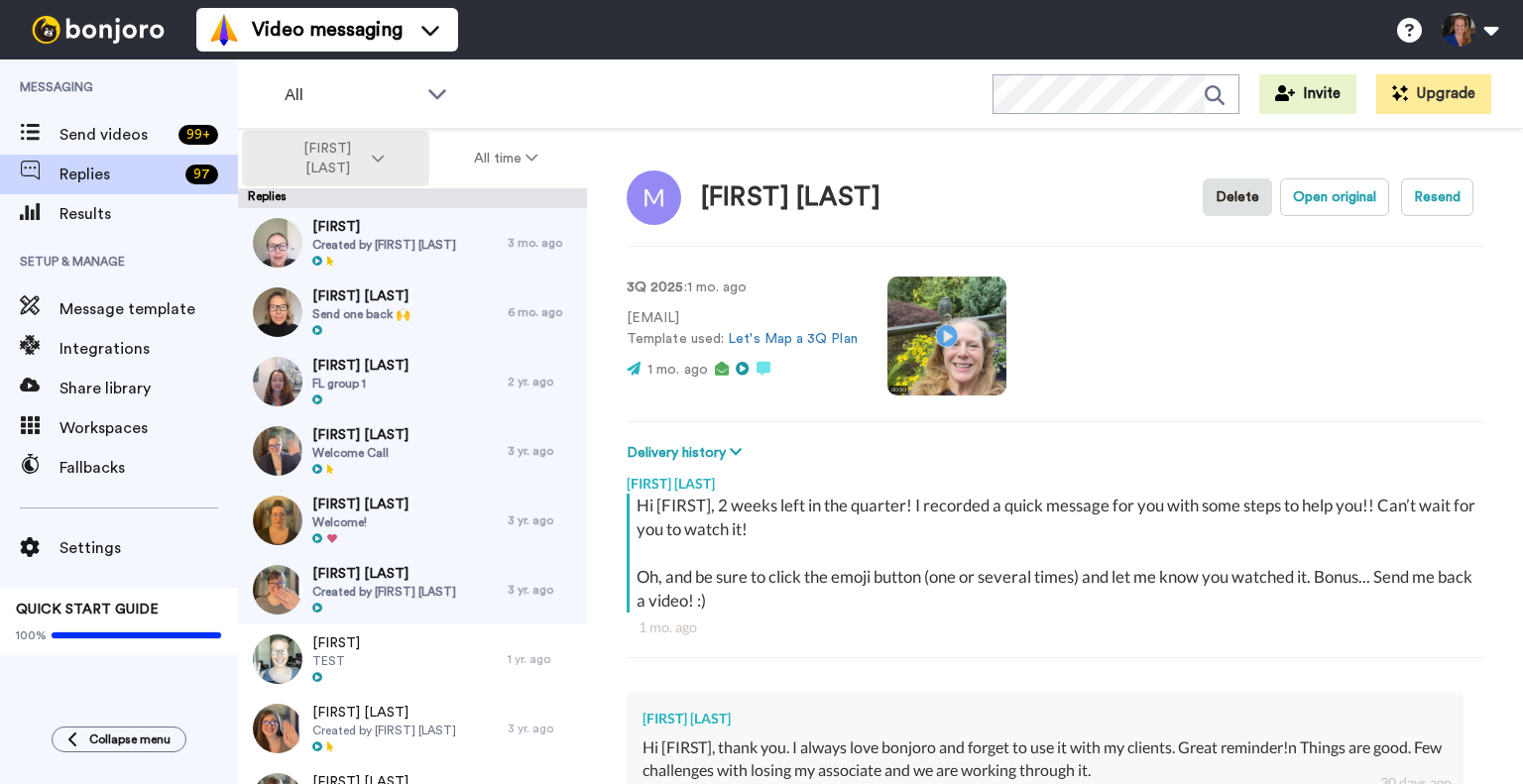 click on "Summer La Force" at bounding box center [335, 159] 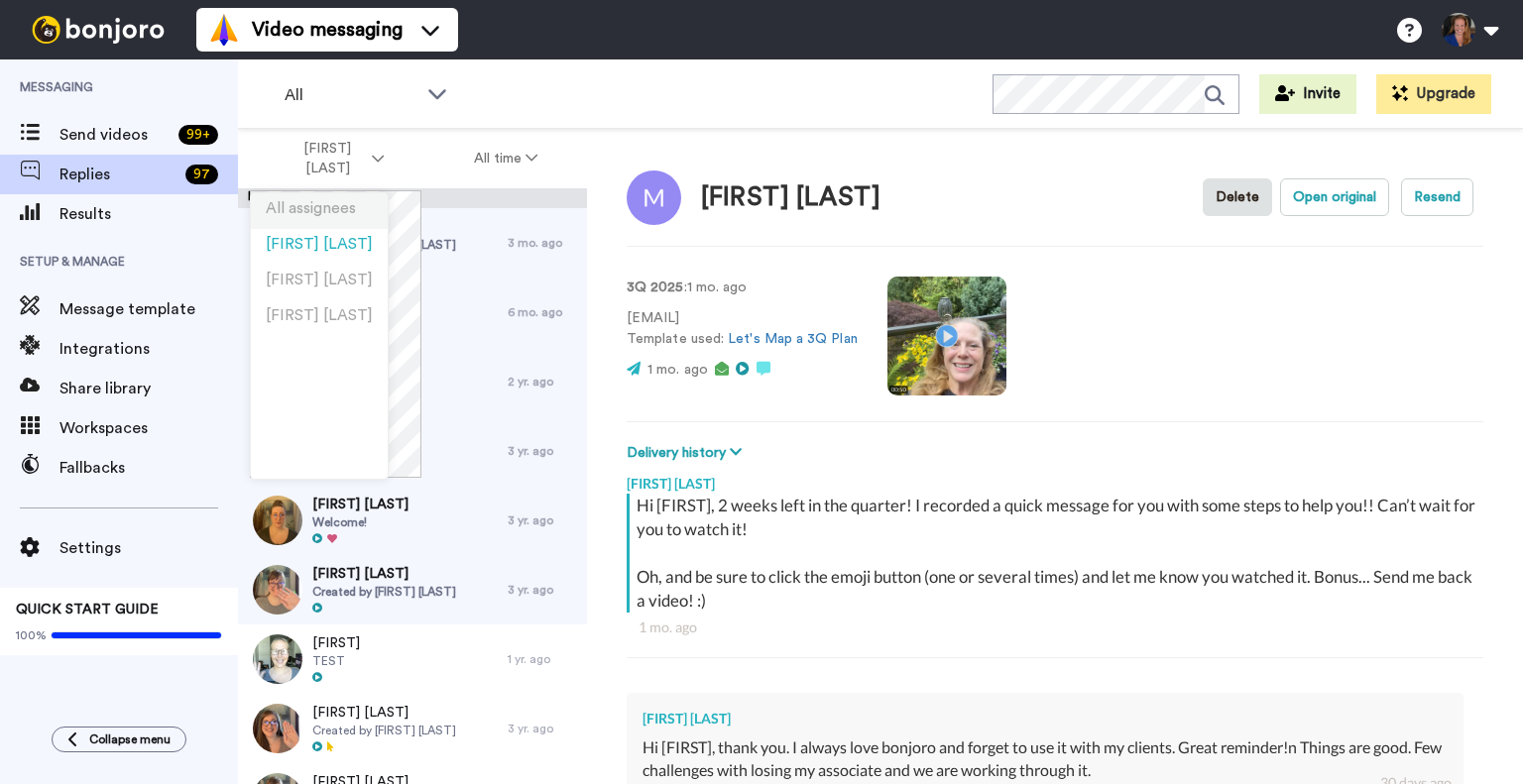 click on "All assignees" at bounding box center [310, 208] 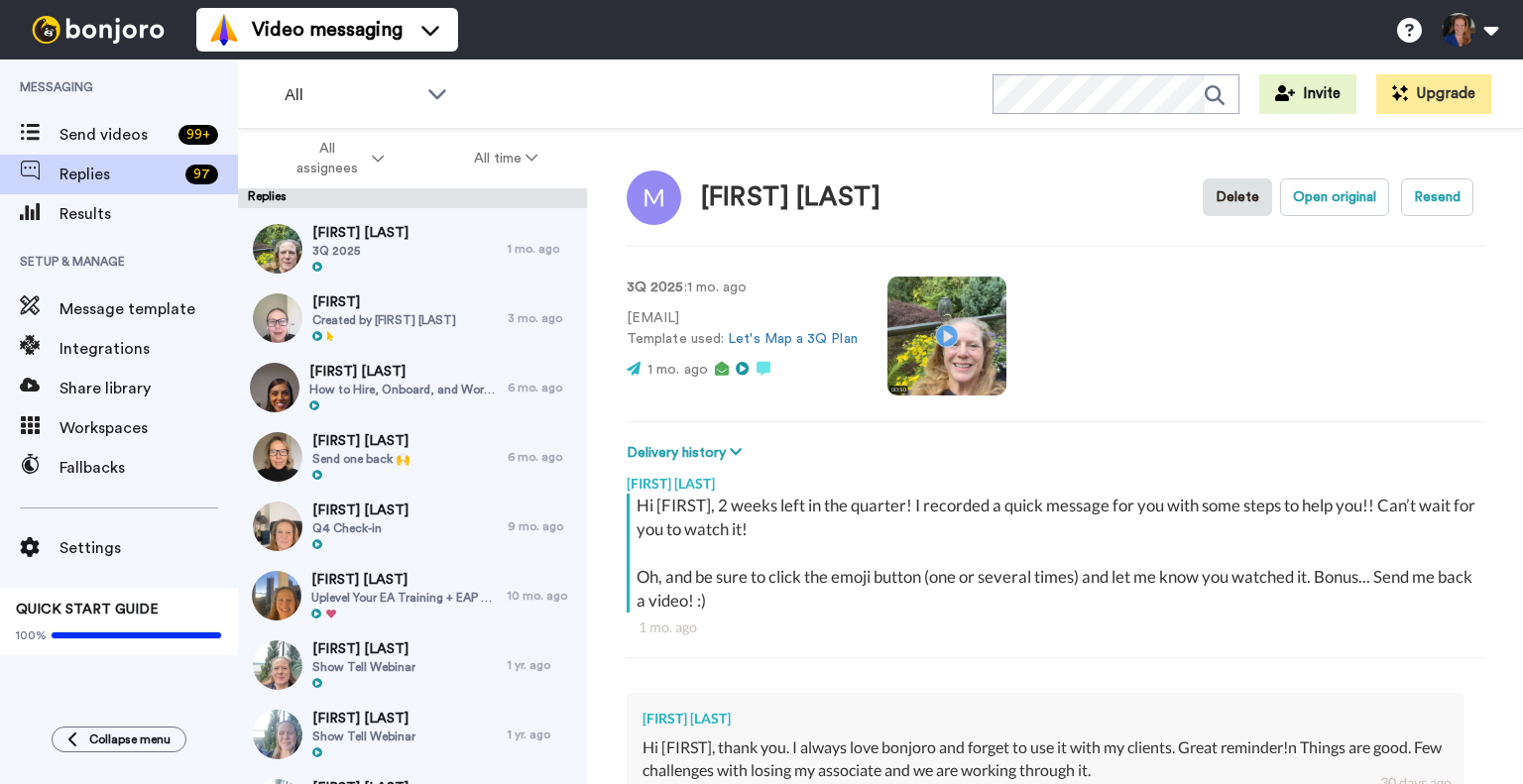 scroll, scrollTop: 0, scrollLeft: 0, axis: both 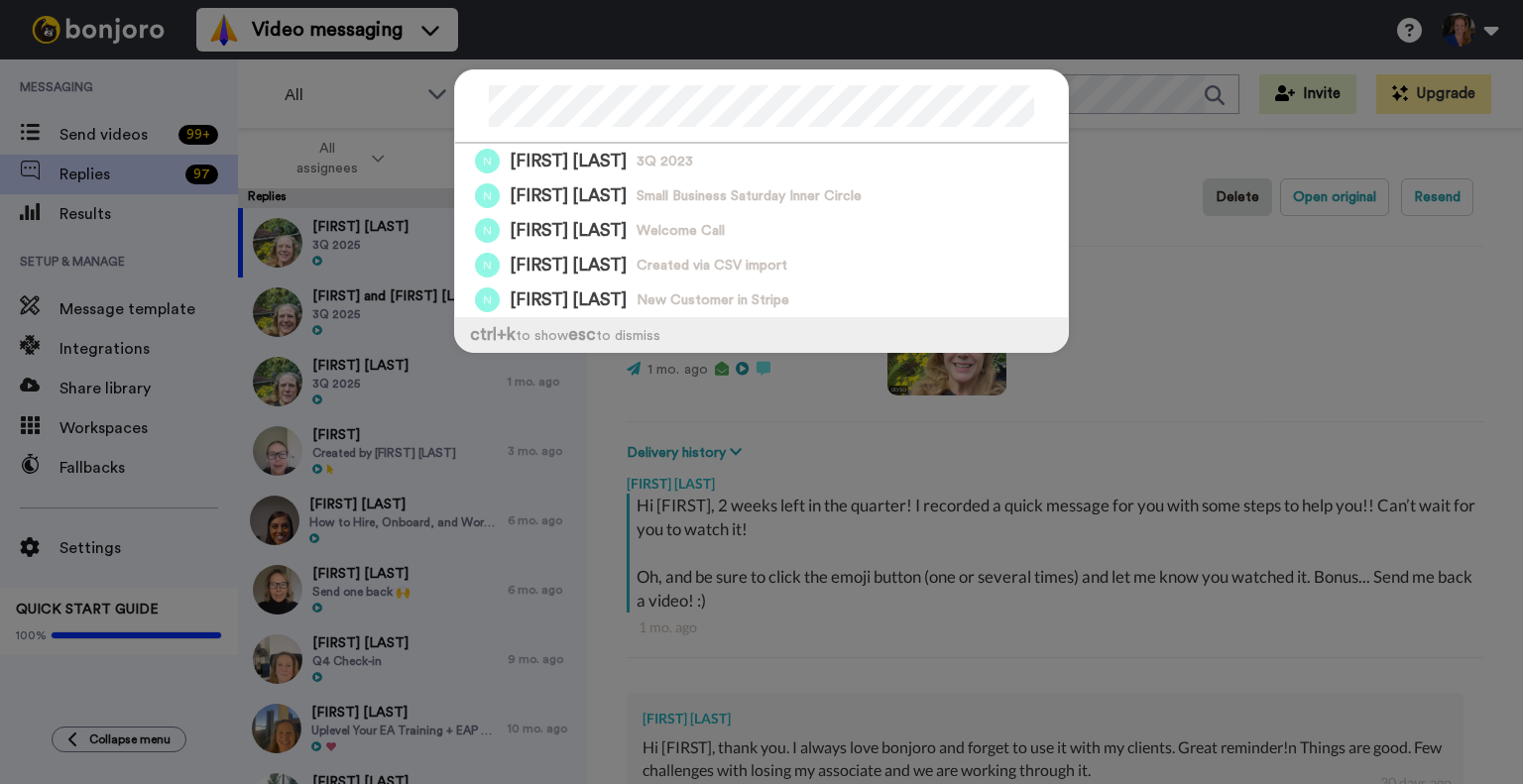 type on "x" 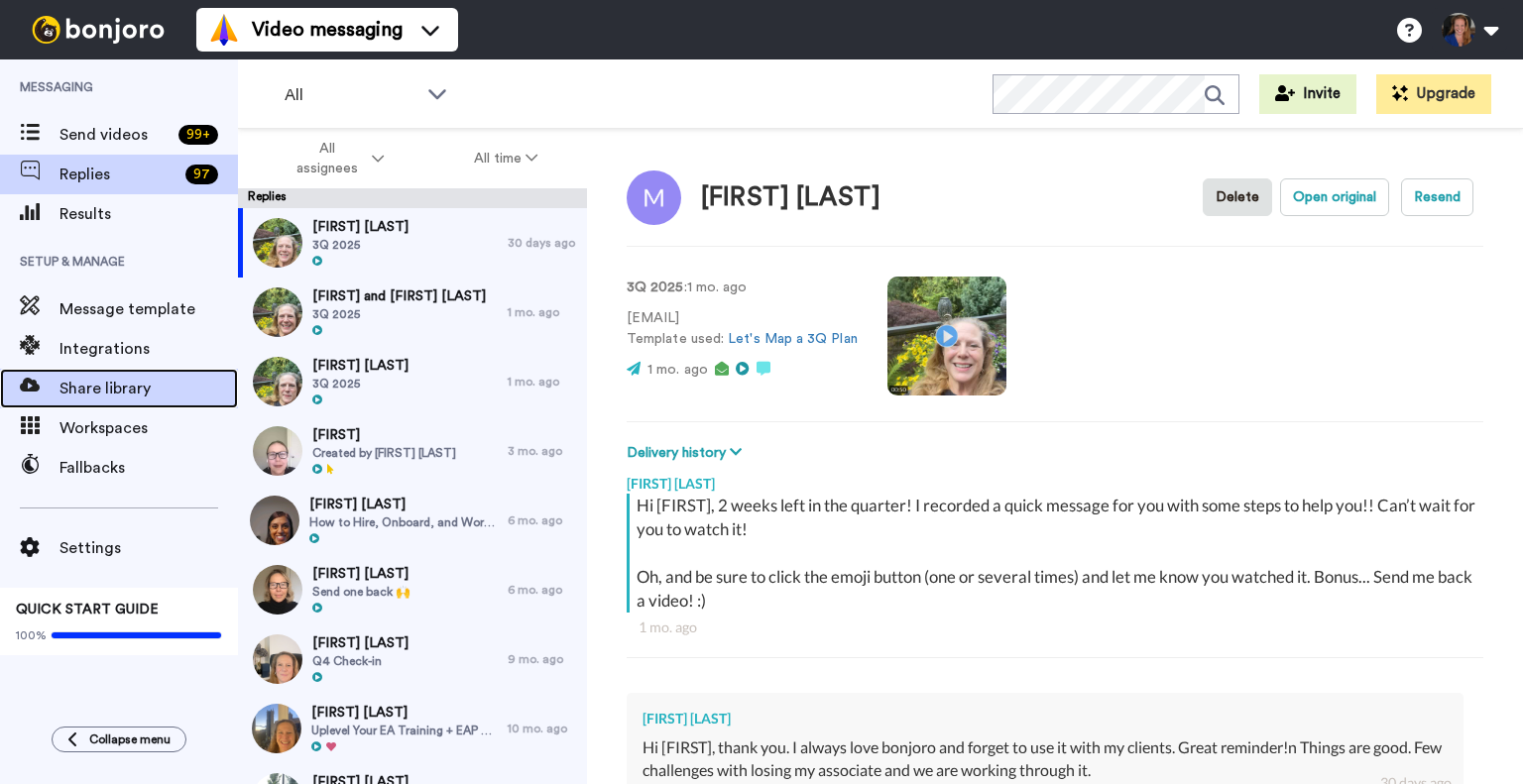 click on "Share library" at bounding box center (149, 389) 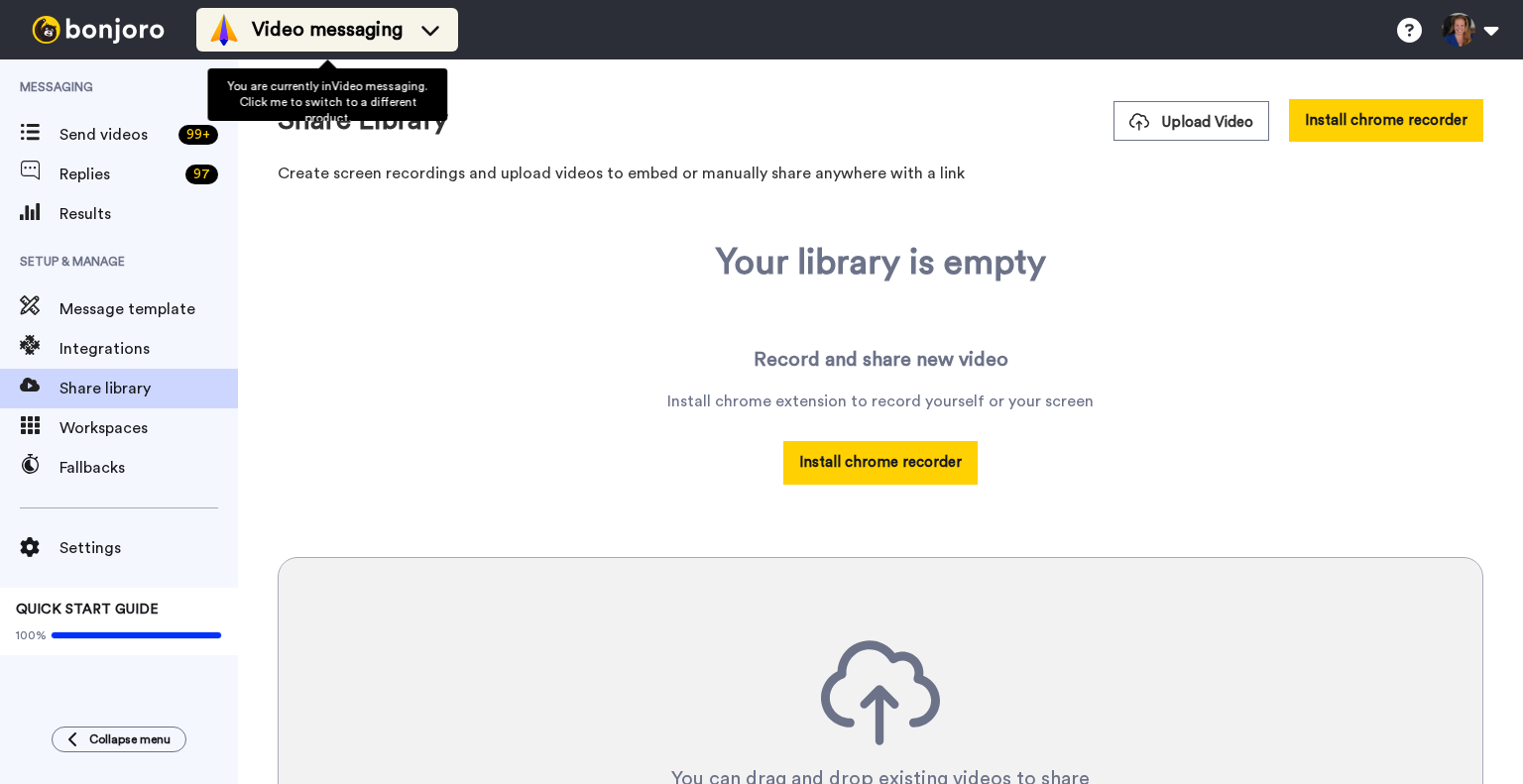 scroll, scrollTop: 0, scrollLeft: 0, axis: both 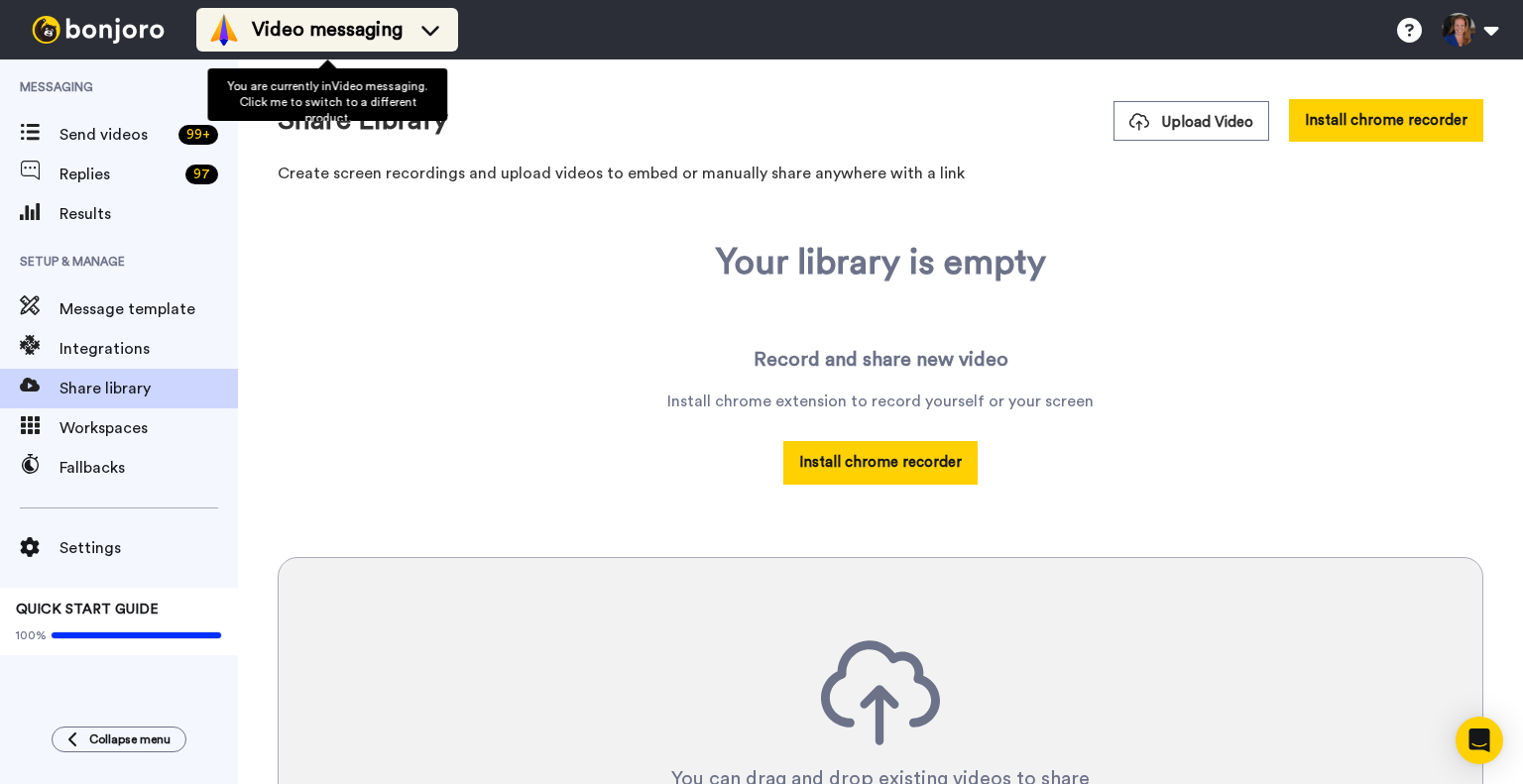 click 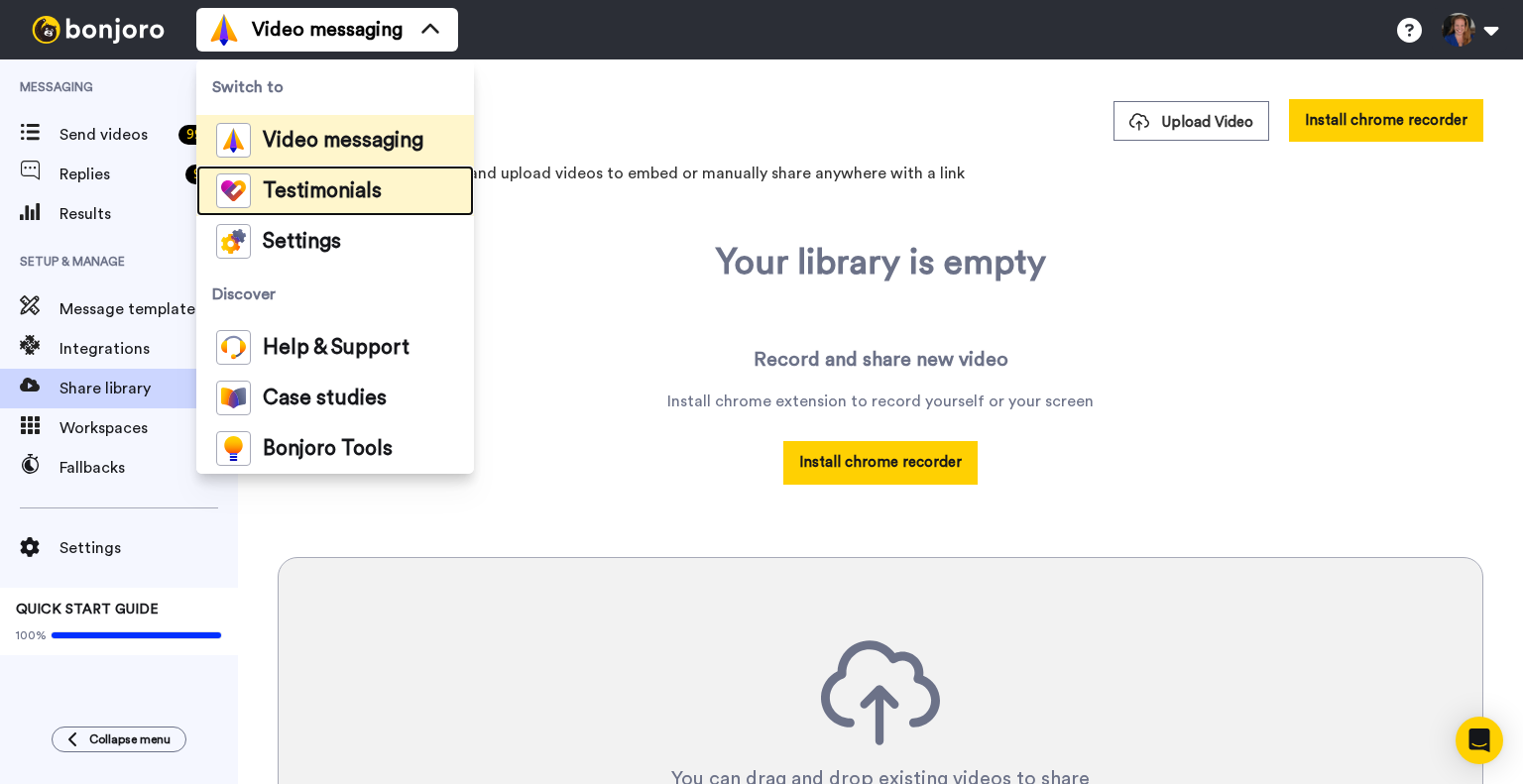 click on "Testimonials" at bounding box center (322, 191) 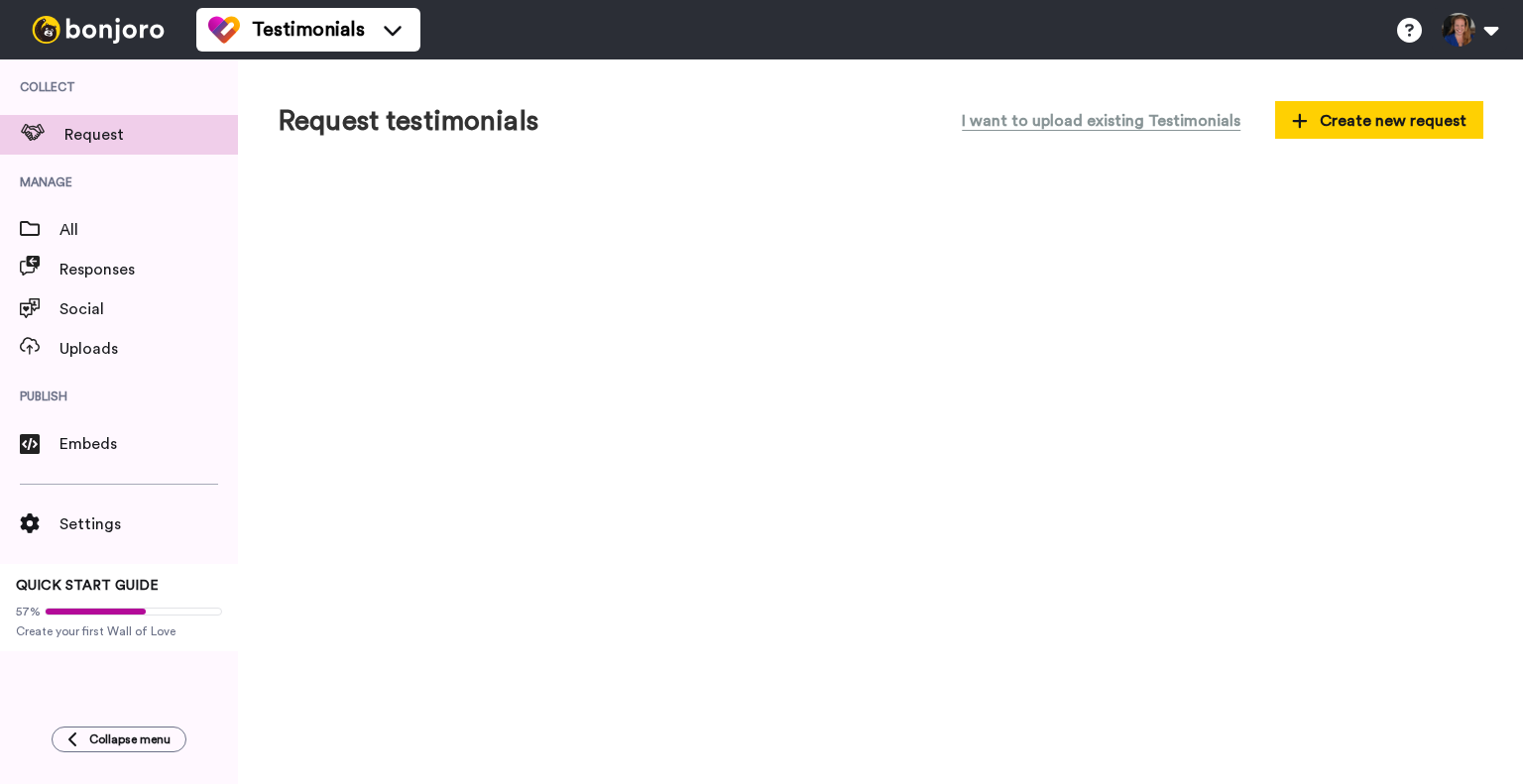 scroll, scrollTop: 0, scrollLeft: 0, axis: both 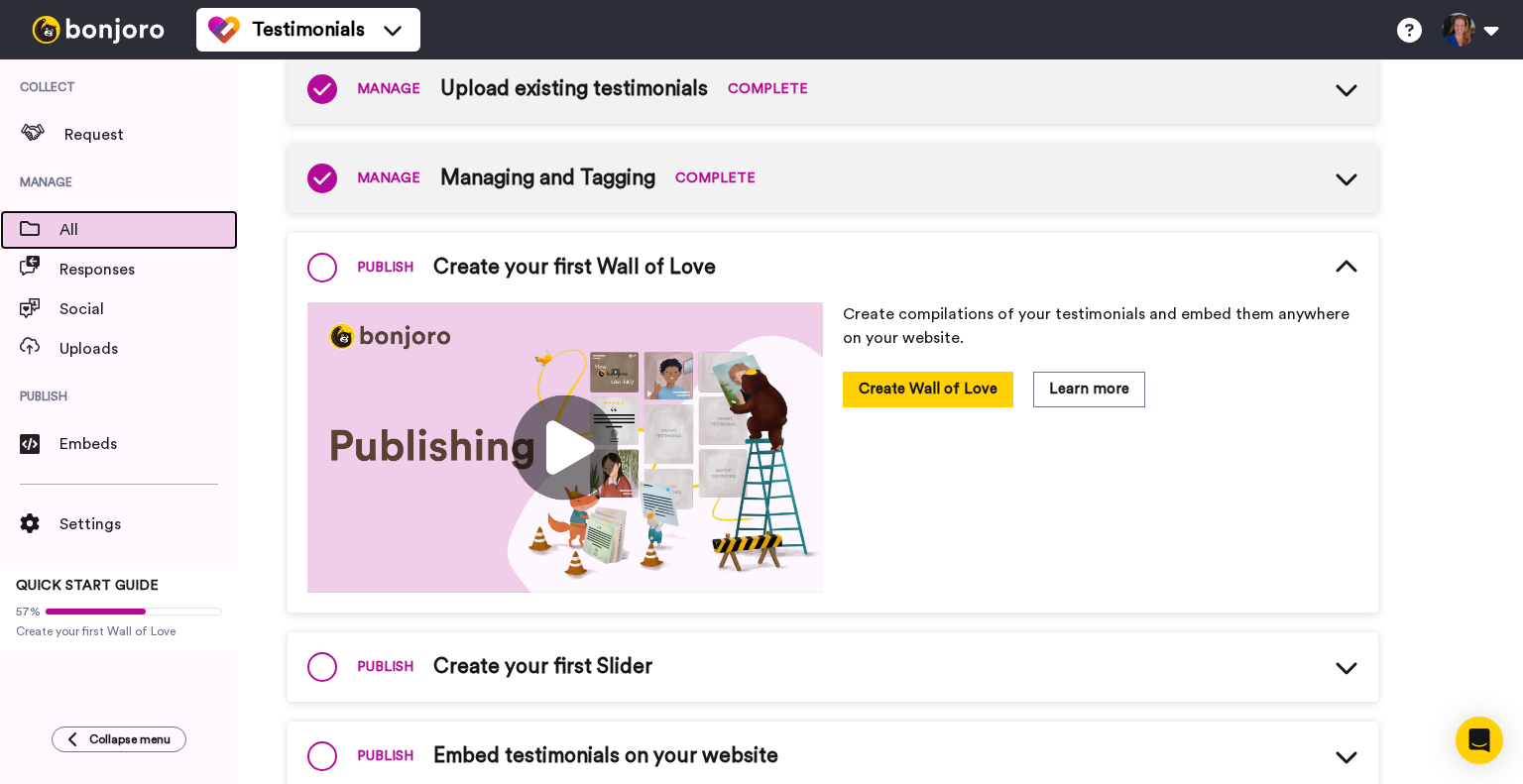 click on "All" at bounding box center (149, 230) 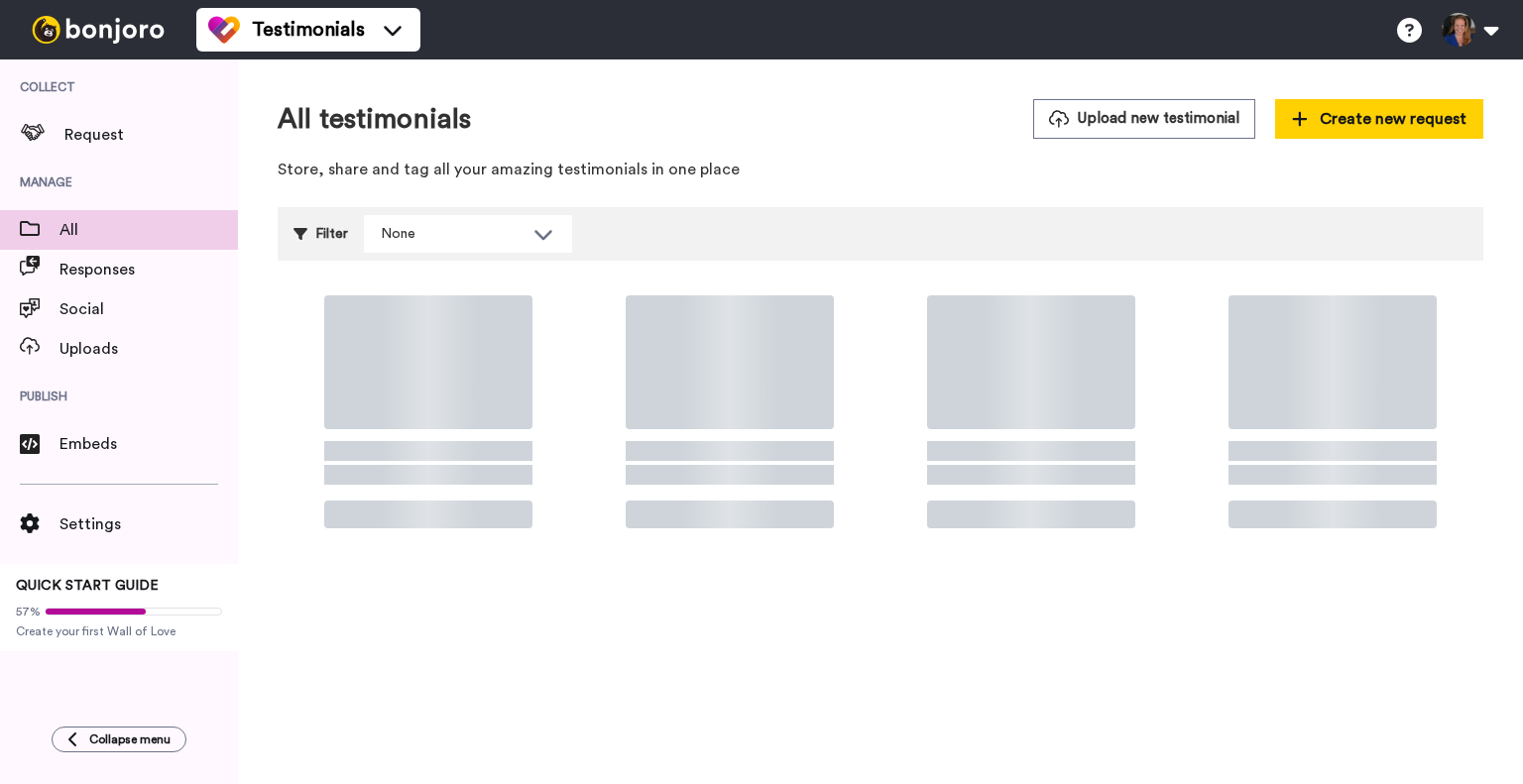 scroll, scrollTop: 0, scrollLeft: 0, axis: both 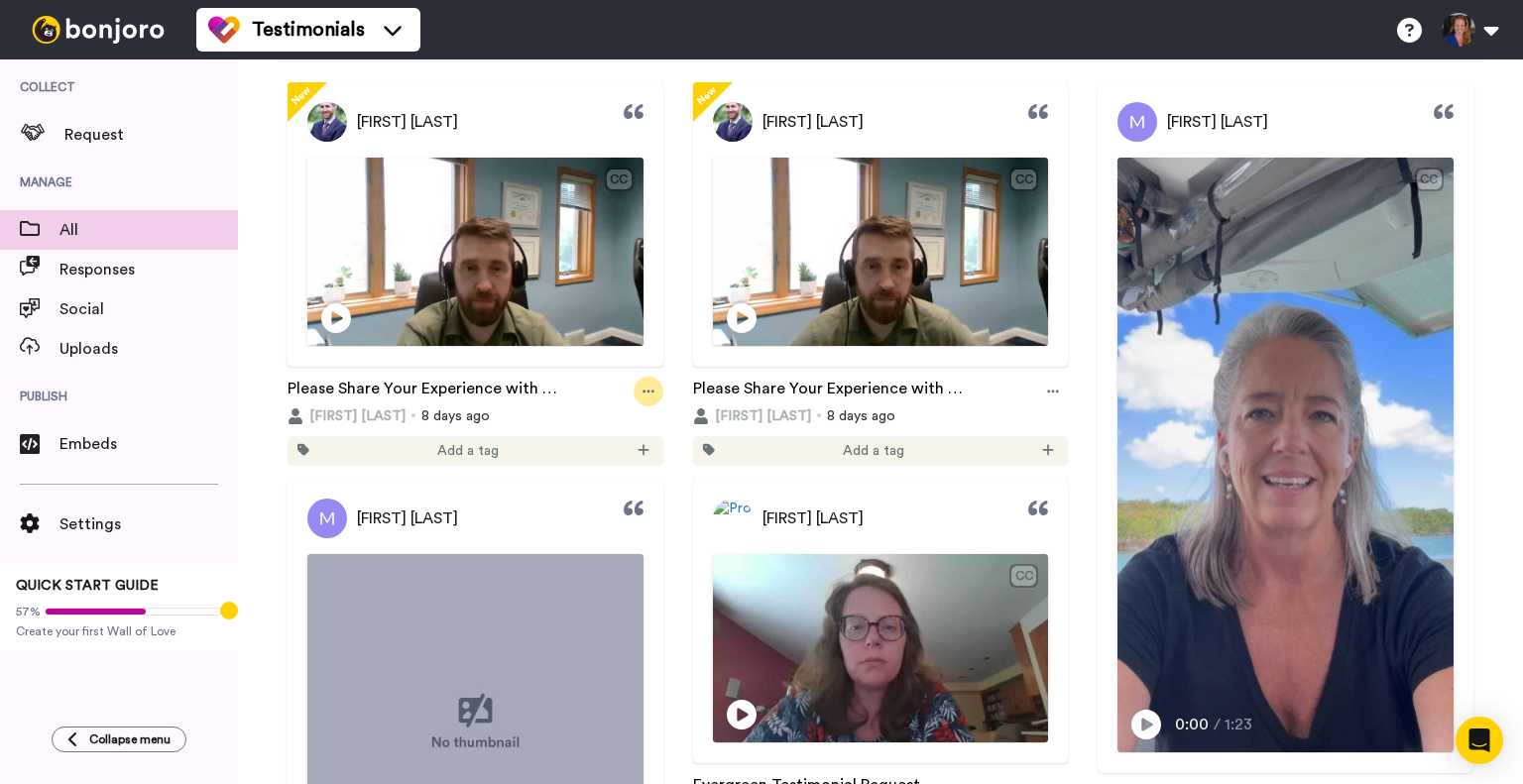 click 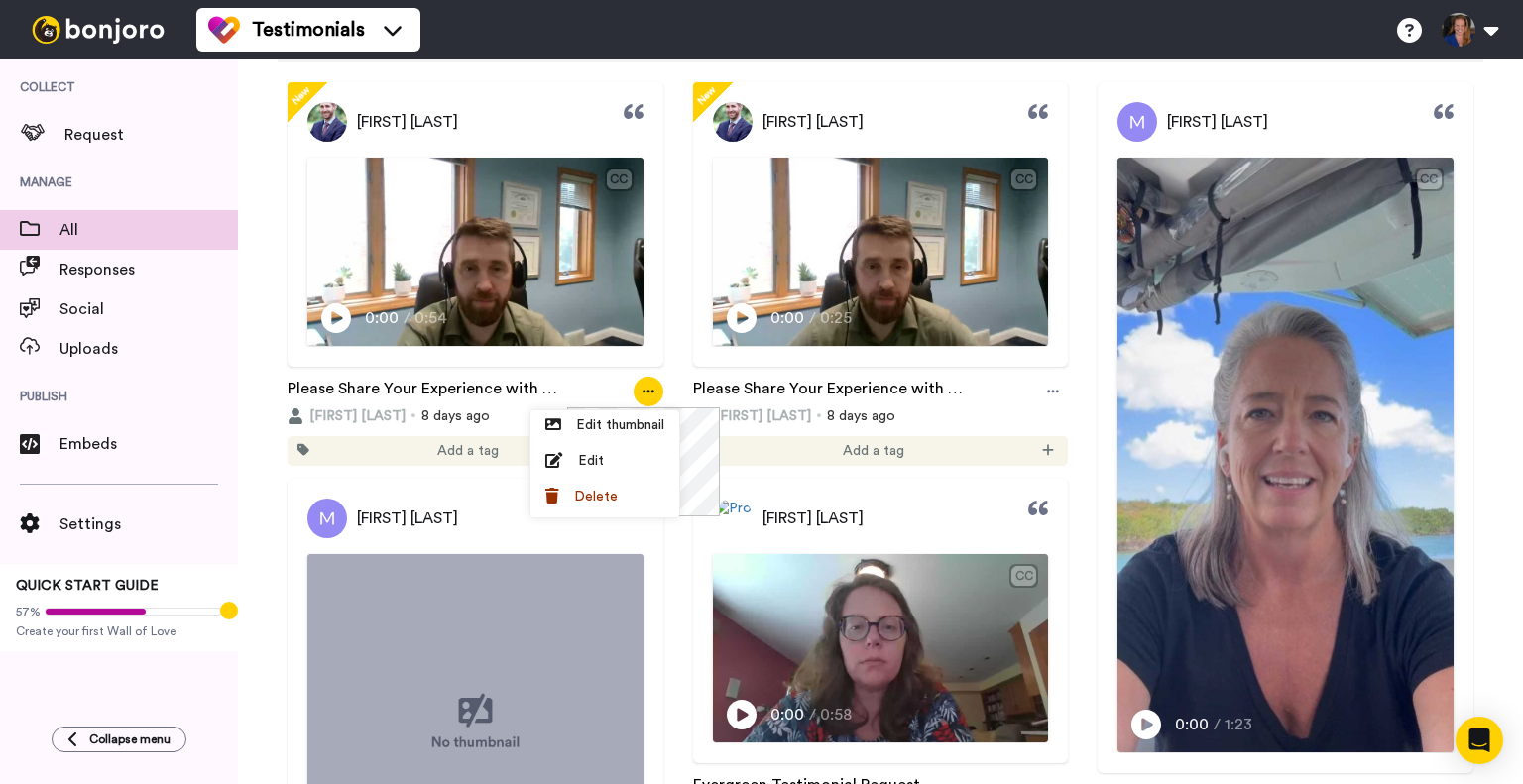 click on "New Nicholas Weiss CC Play/Pause  0:00 /  0:54 Please Share Your Experience with UYB!   Nicholas Weiss 8 days ago Add a tag New Nicholas Weiss CC Play/Pause  0:00 /  0:25 Please Share Your Experience with UYB!   Nicholas Weiss 8 days ago Add a tag May Harris CC Play/Pause  0:00 /  1:23 Untitled   May Harris 1 mo. ago Thriving May Harris Play/Pause Untitled   May Harris 1 mo. ago Thriving Claire Langton-Yanowitz CC Play/Pause  0:00 /  0:58 Evergreen Testimonial Request   Claire Langton-Yanowitz 2 mo. ago Add a tag Felisha Pederson CC Play/Pause  0:00 /  1:09 Workshop Feedback   Felisha Pederson 1 yr. ago Add a tag Felisha Pederson CC Play/Pause  0:00 /  0:42 Workshop Feedback   Felisha Pederson 1 yr. ago Add a tag Felisha Pederson CC Play/Pause  0:00 /  0:47 Workshop Feedback   Felisha Pederson 1 yr. ago Add a tag Christine Stouffer Play/Pause  0:00 /  3:06 Client Happiness Coordinator!   Christine Stouffer 1 yr. ago Boot Camp Christine Stouffer Play/Pause  0:00 /  2:34 Client Happiness Coordinator!" at bounding box center [880, 890] 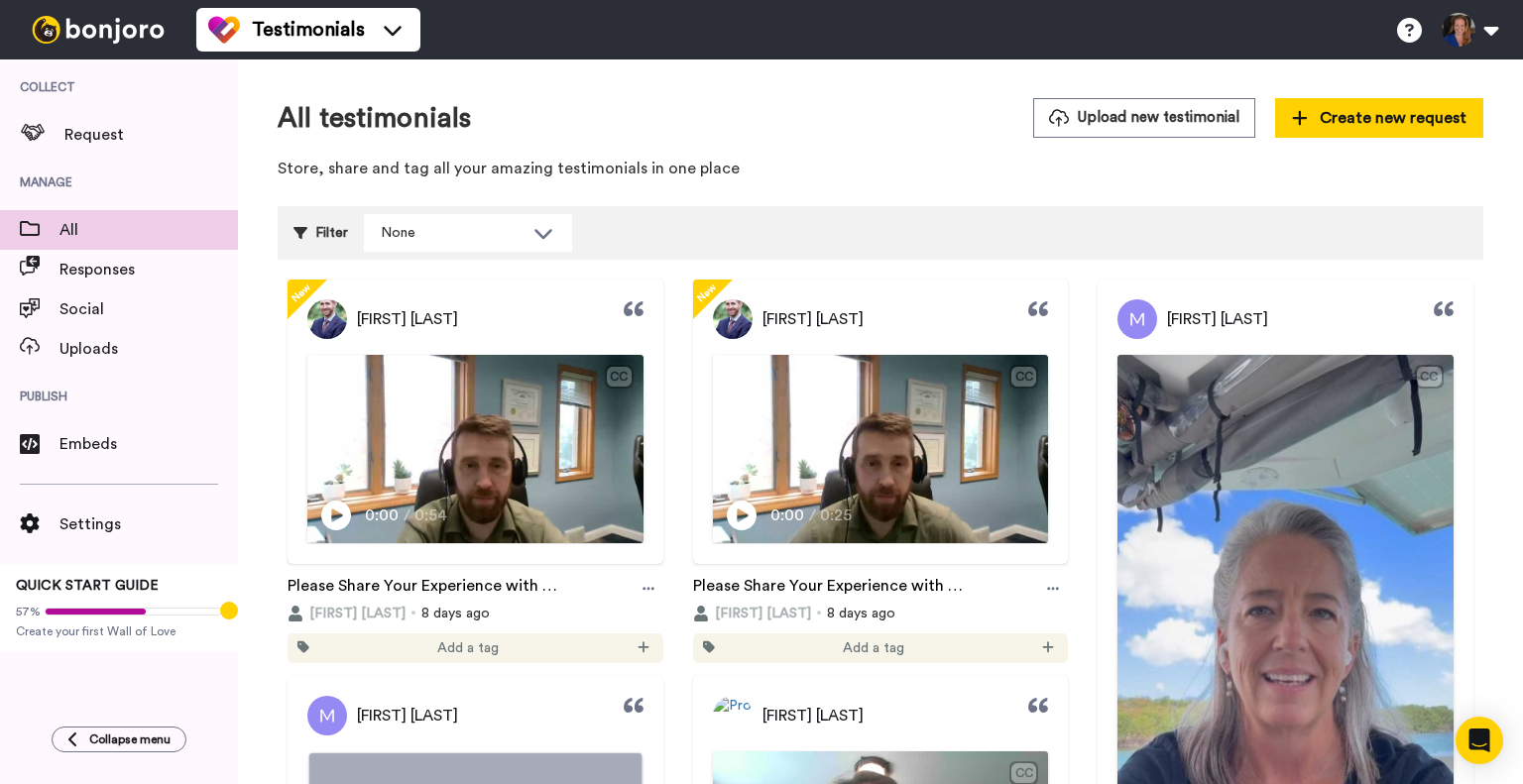 scroll, scrollTop: 0, scrollLeft: 0, axis: both 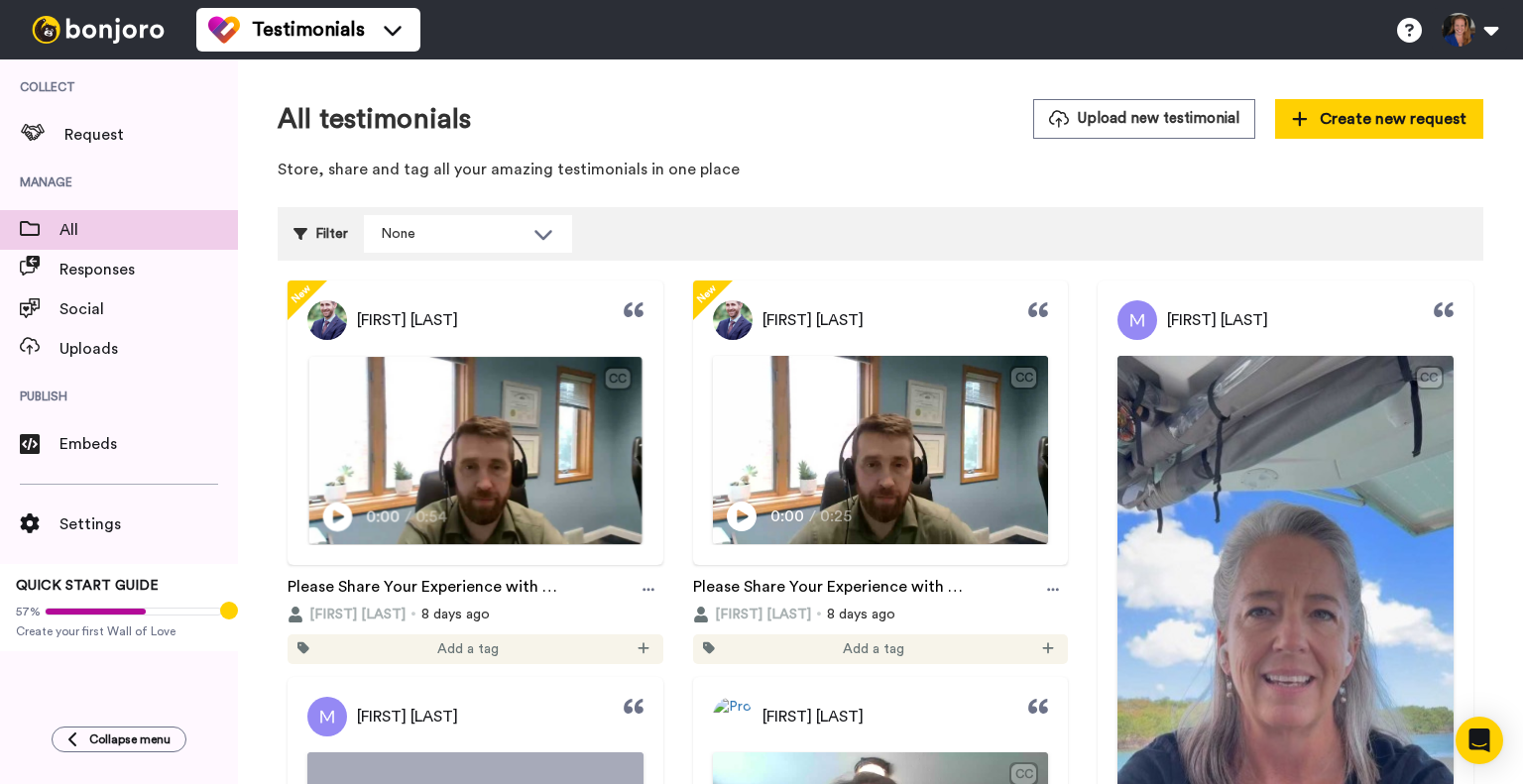 click at bounding box center [475, 450] 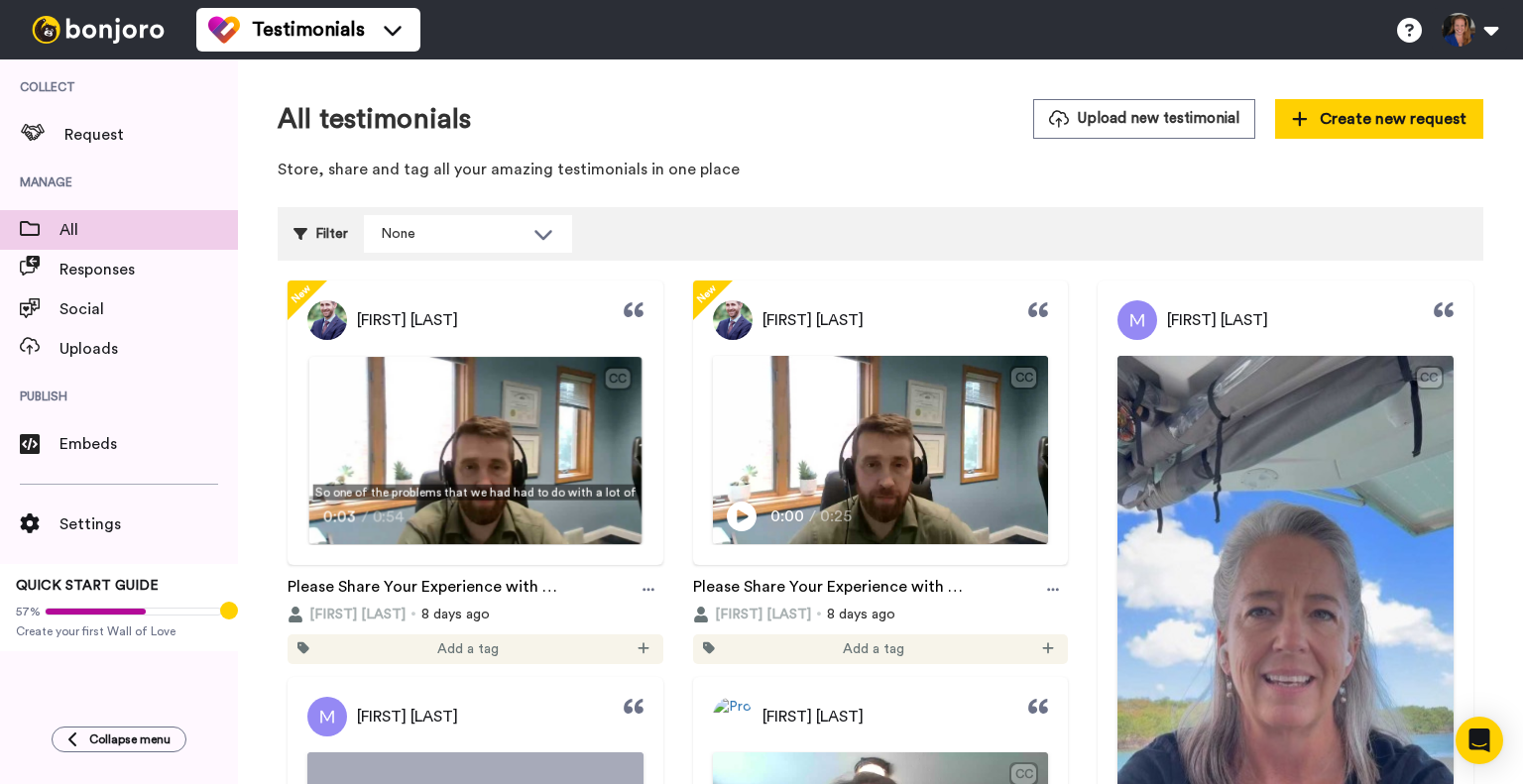 click at bounding box center (475, 450) 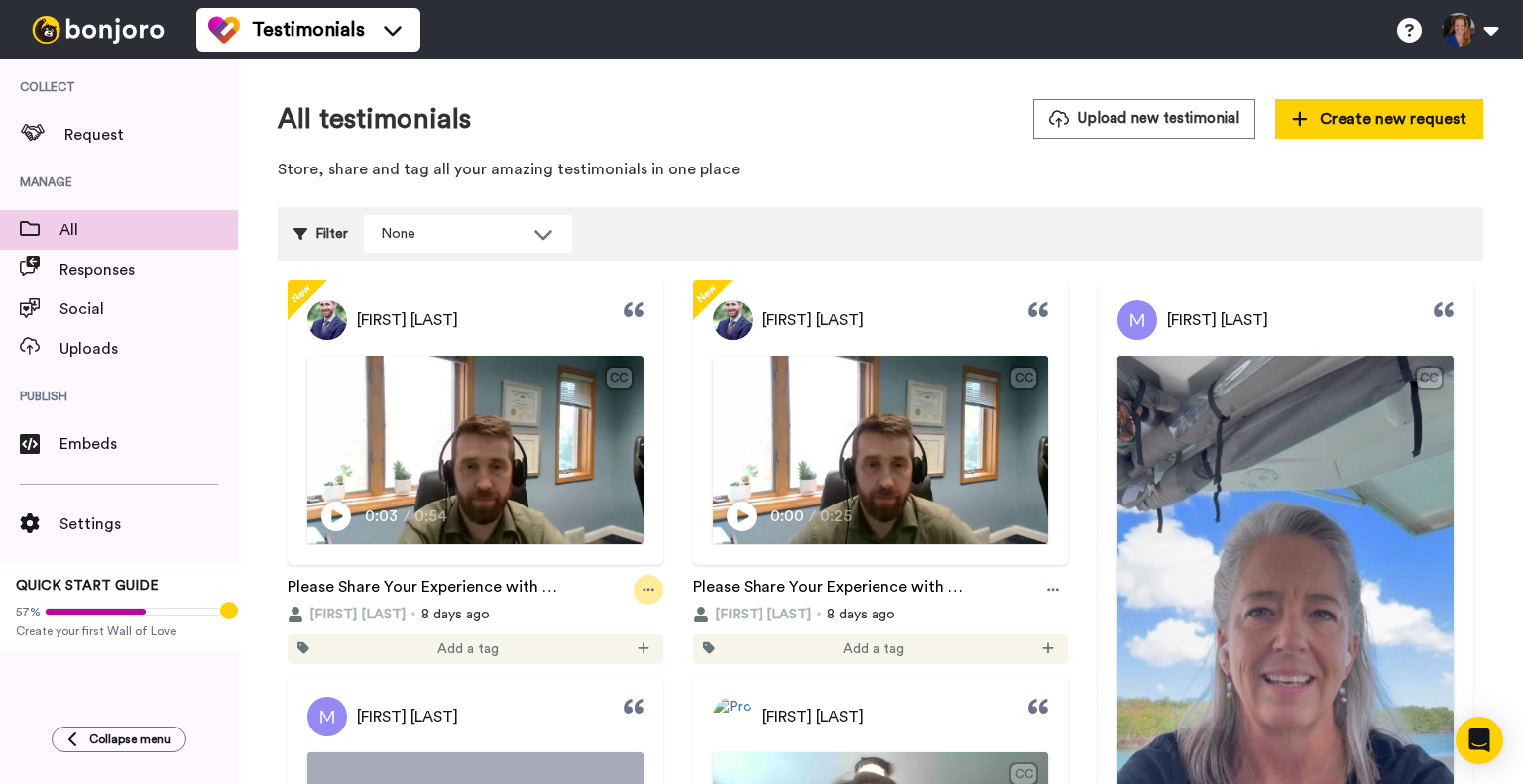 click 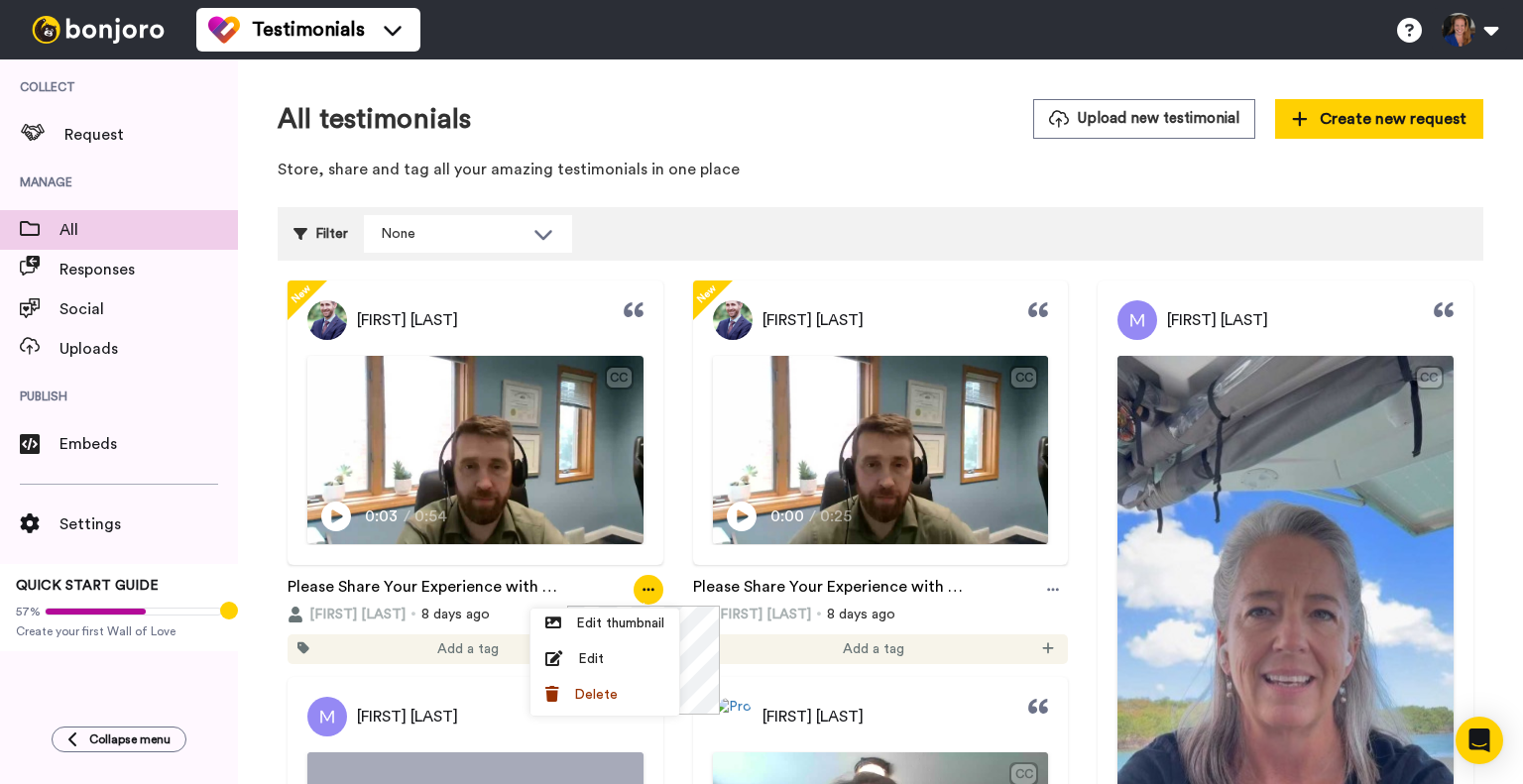 click on "All testimonials Upload new testimonial Create new request Store, share and tag all your amazing testimonials in one place" at bounding box center [880, 145] 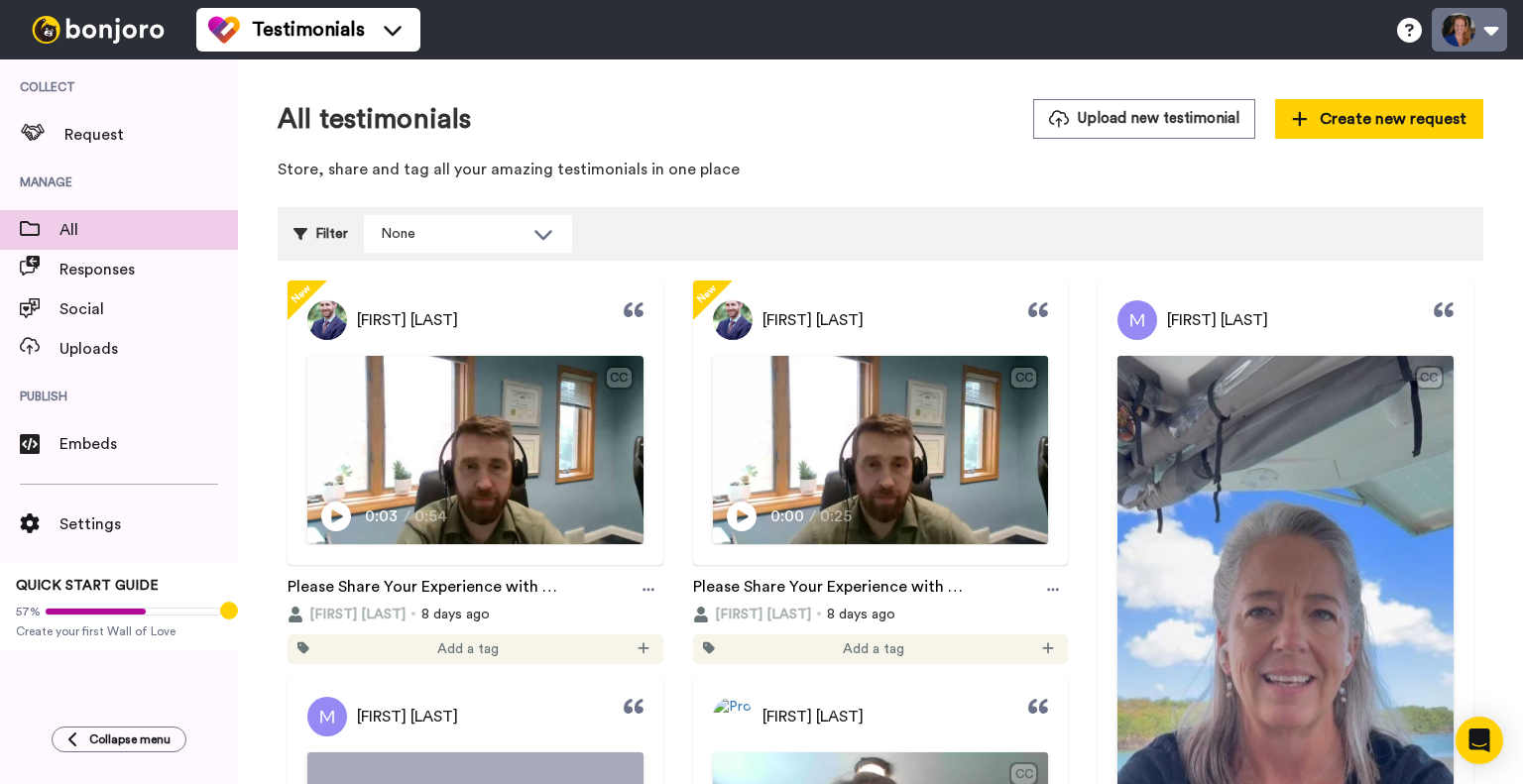 click at bounding box center (1469, 30) 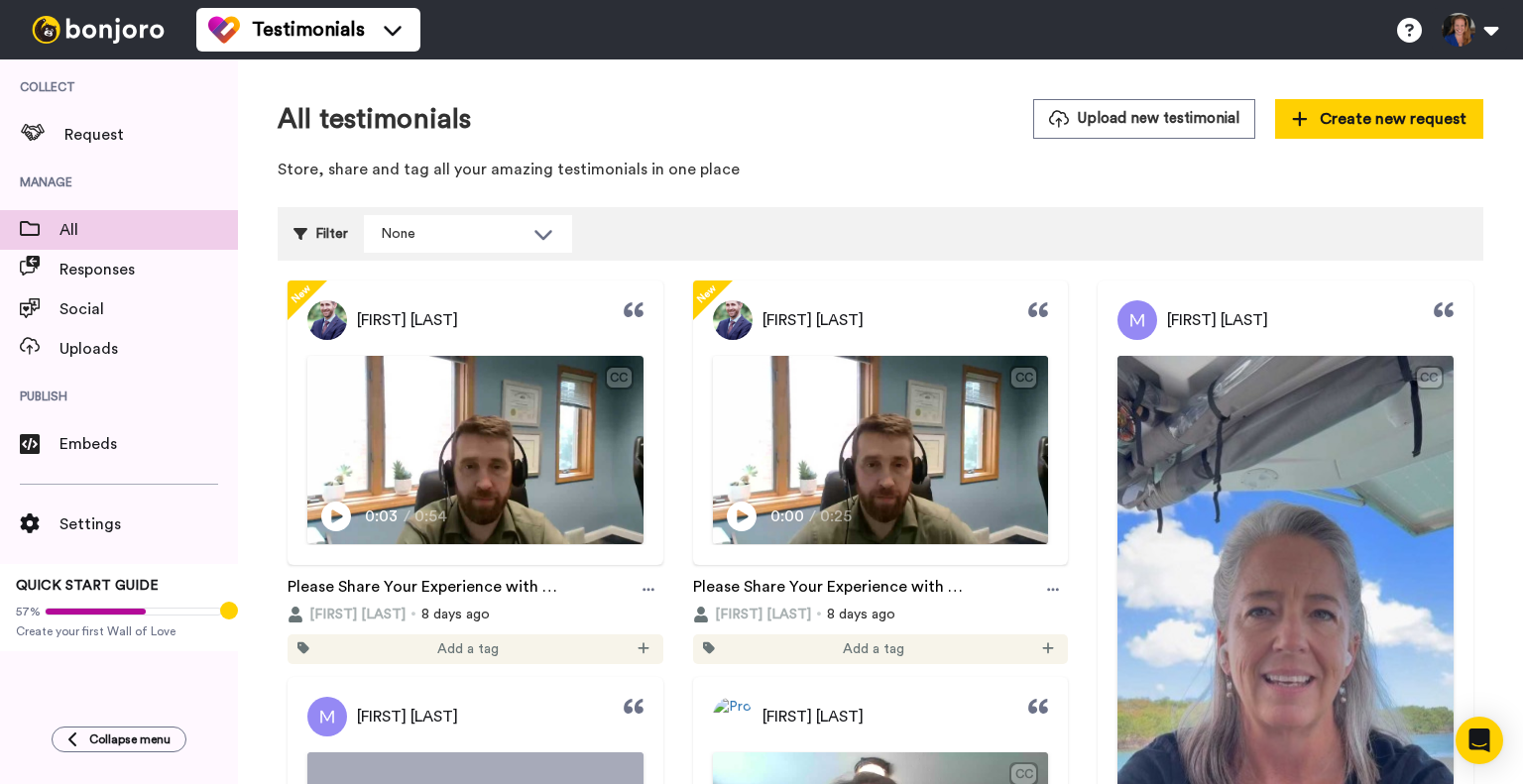 click on "All testimonials Upload new testimonial Create new request" at bounding box center [880, 119] 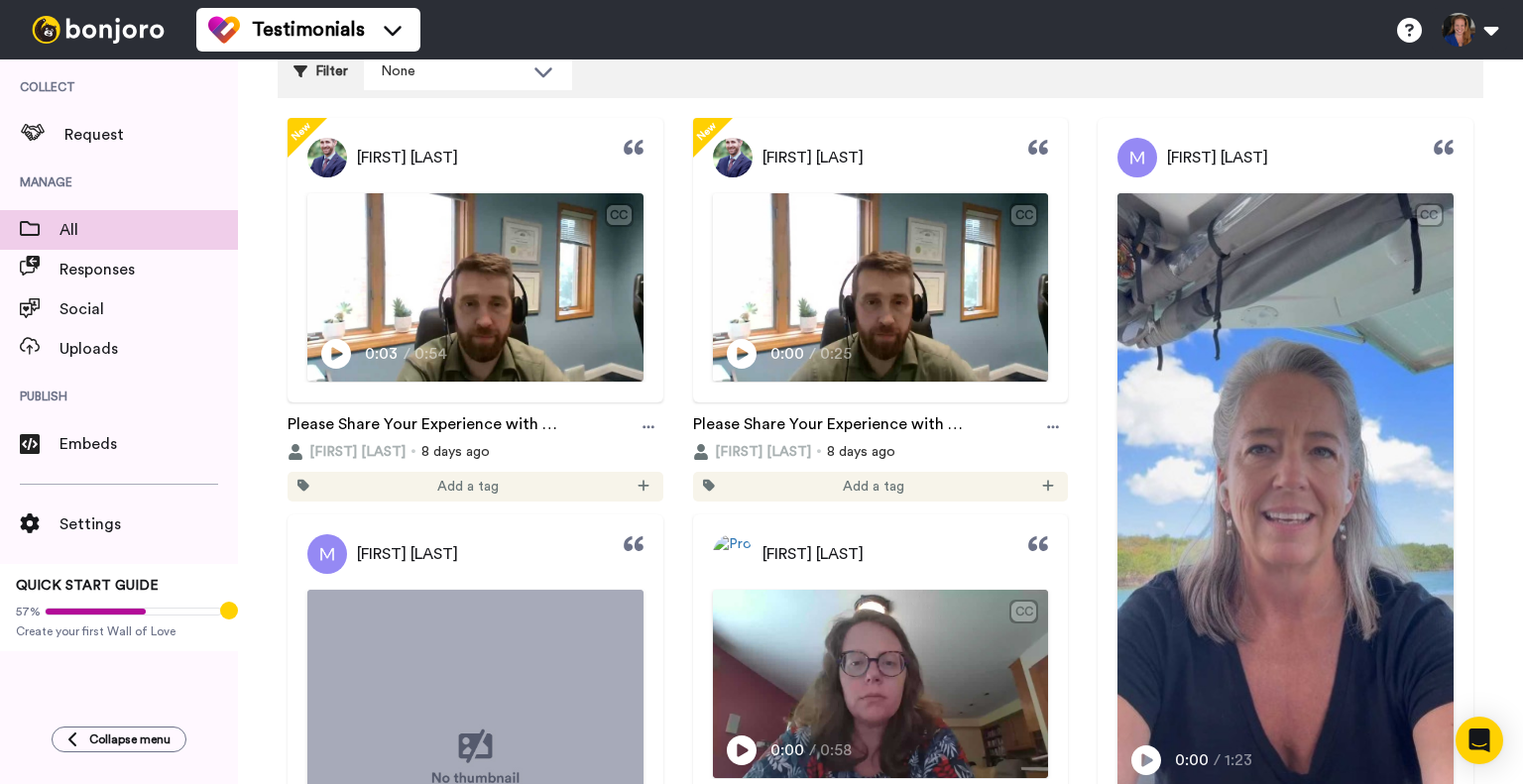 scroll, scrollTop: 198, scrollLeft: 0, axis: vertical 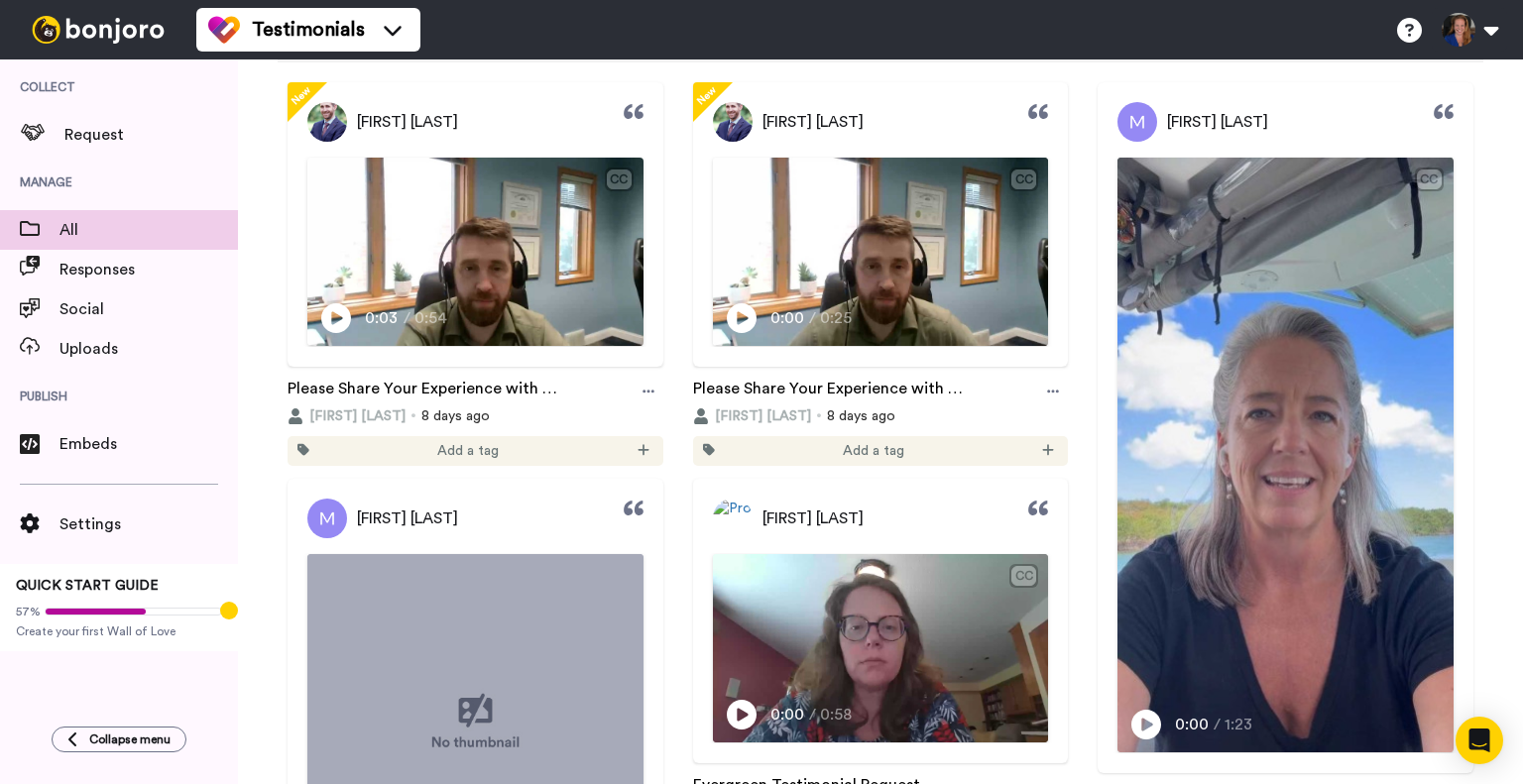 drag, startPoint x: 560, startPoint y: 282, endPoint x: 848, endPoint y: 44, distance: 373.61477 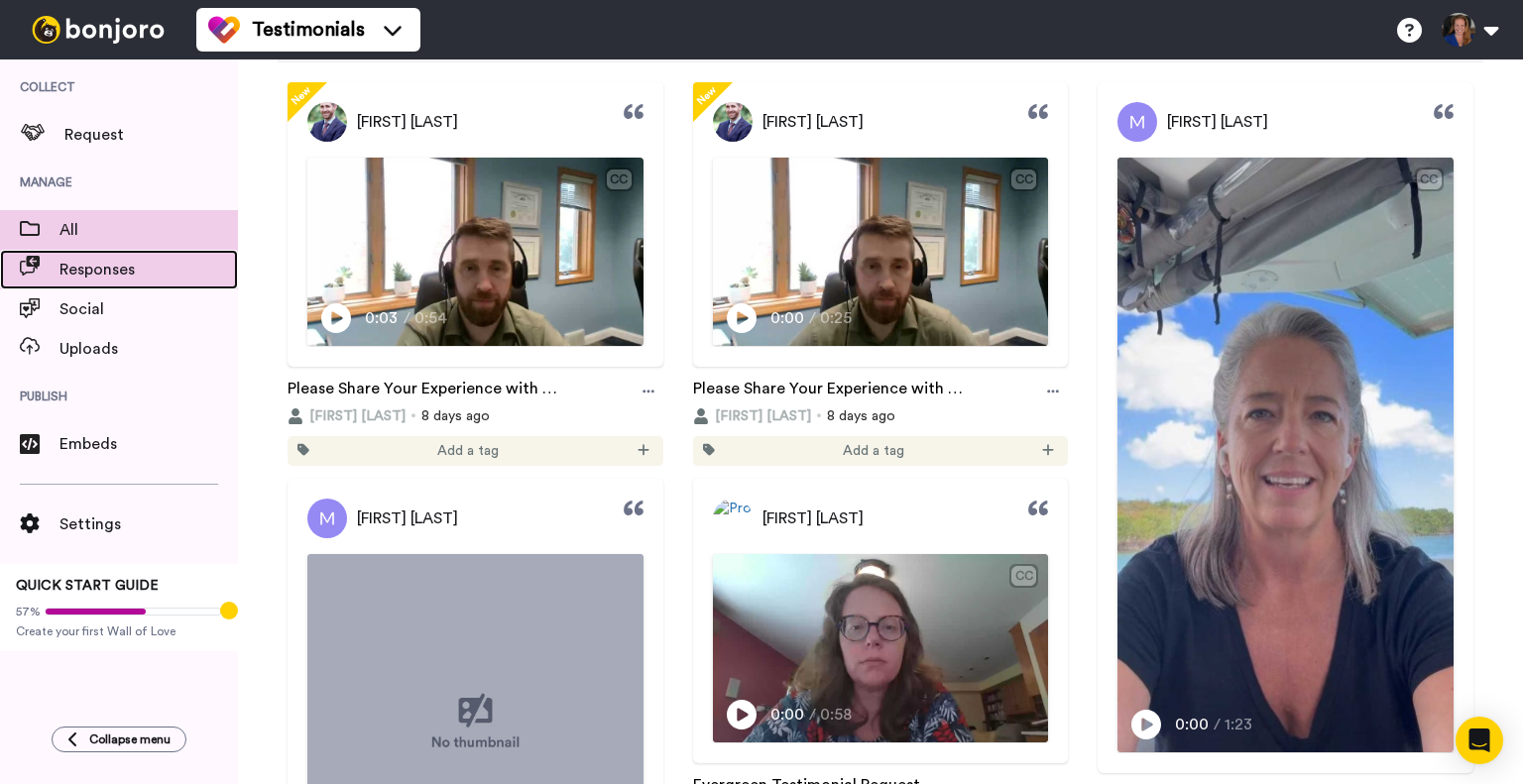 click on "Responses" at bounding box center (149, 270) 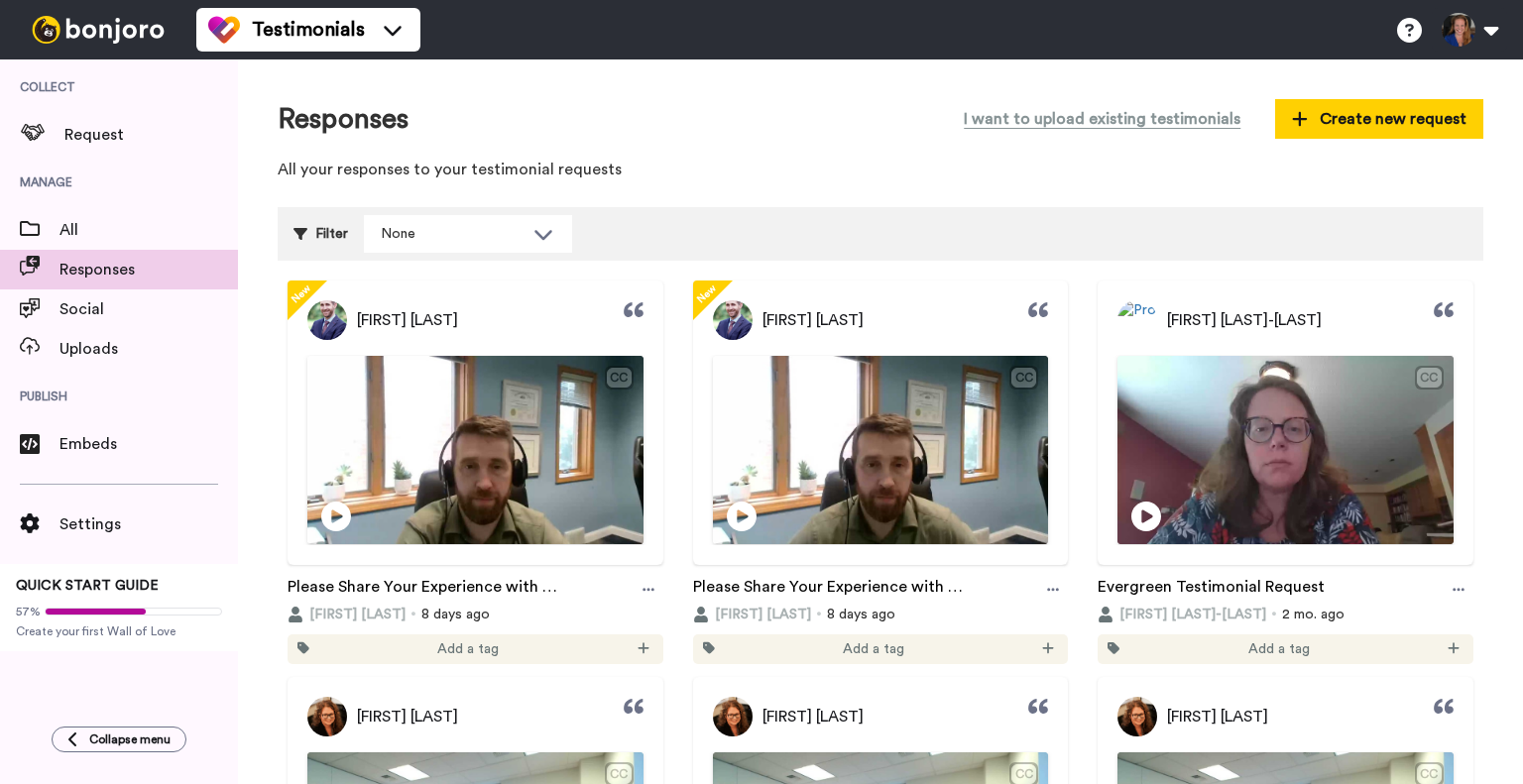 scroll, scrollTop: 0, scrollLeft: 0, axis: both 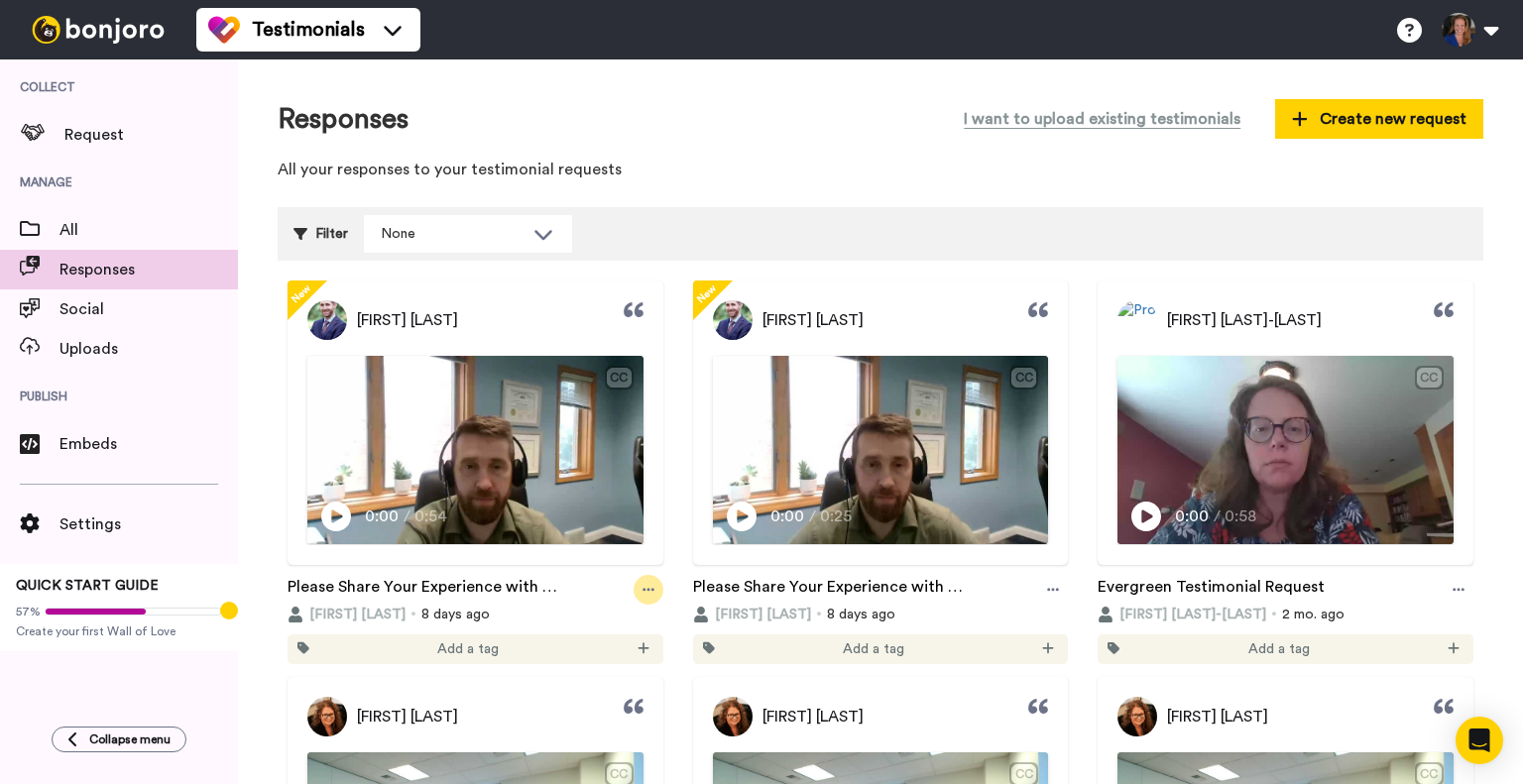 click 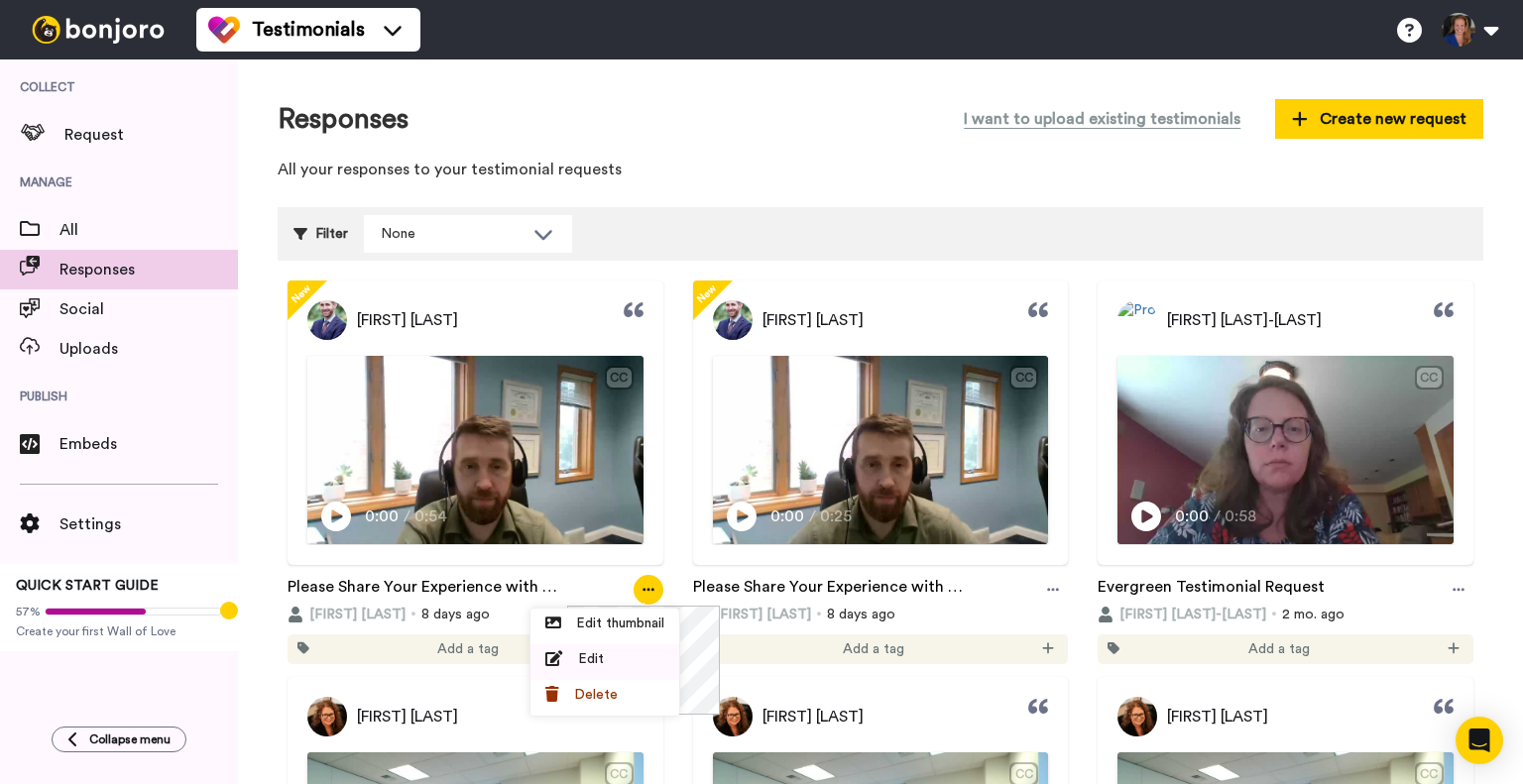 click on "Edit" at bounding box center [591, 659] 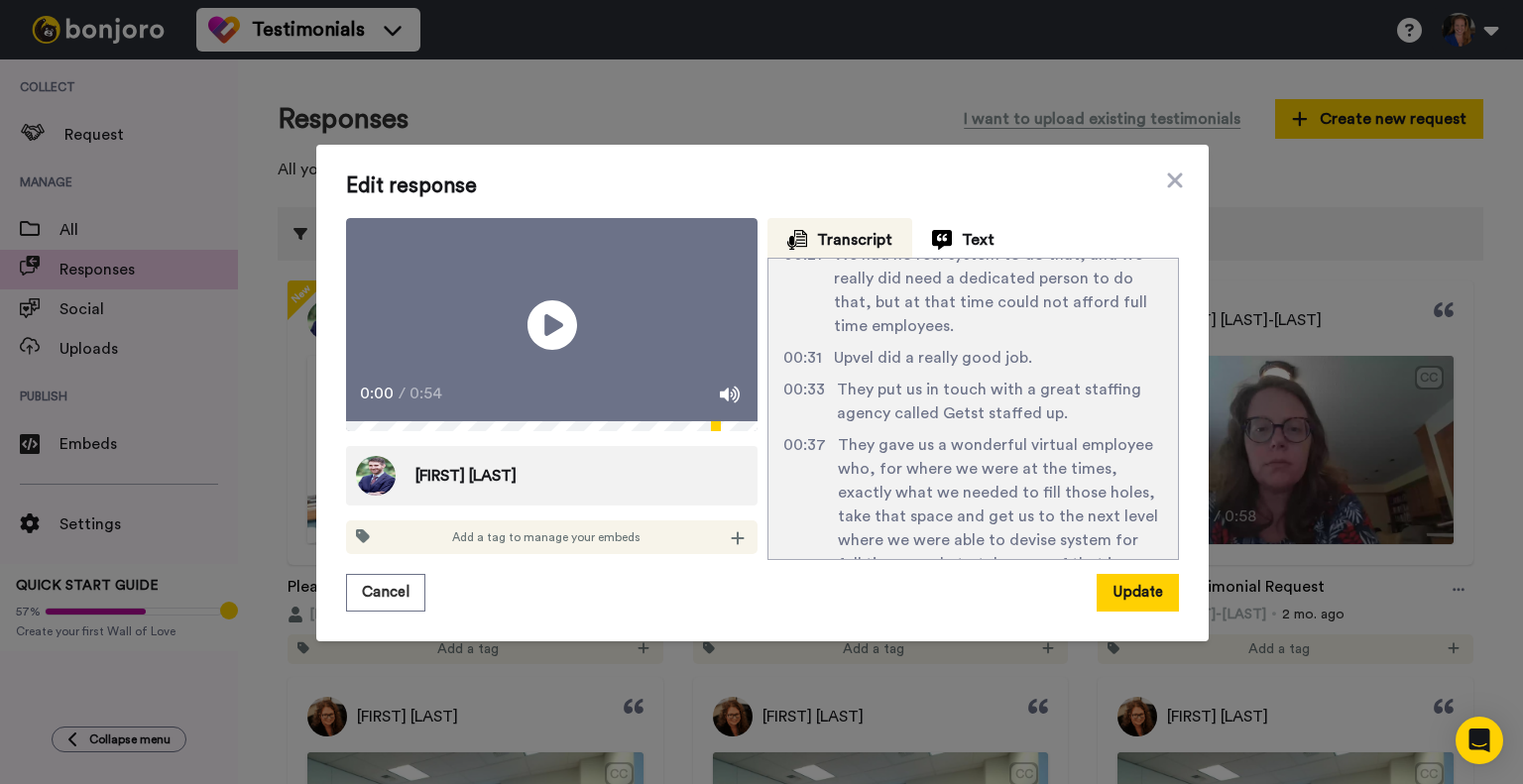 scroll, scrollTop: 237, scrollLeft: 0, axis: vertical 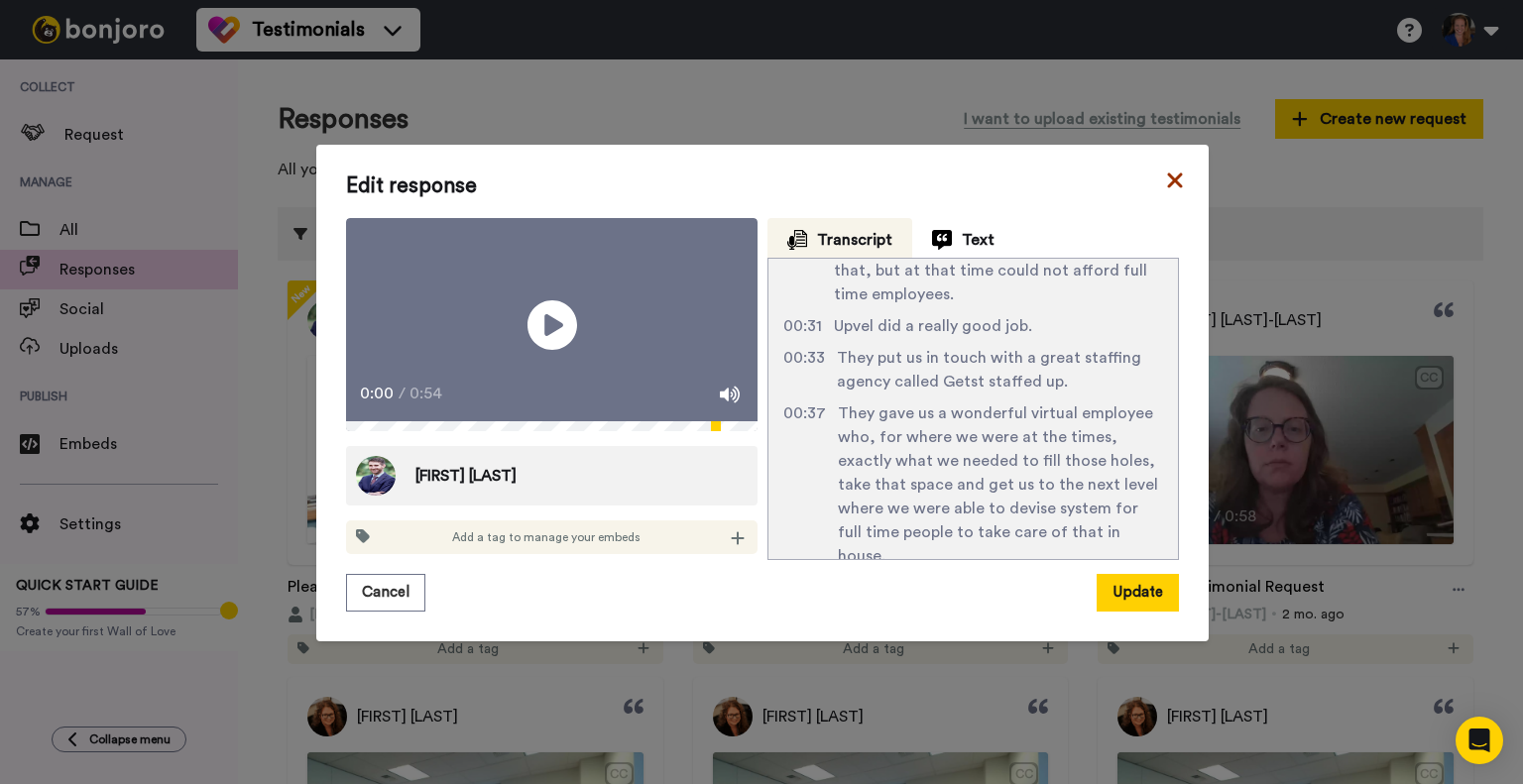 click 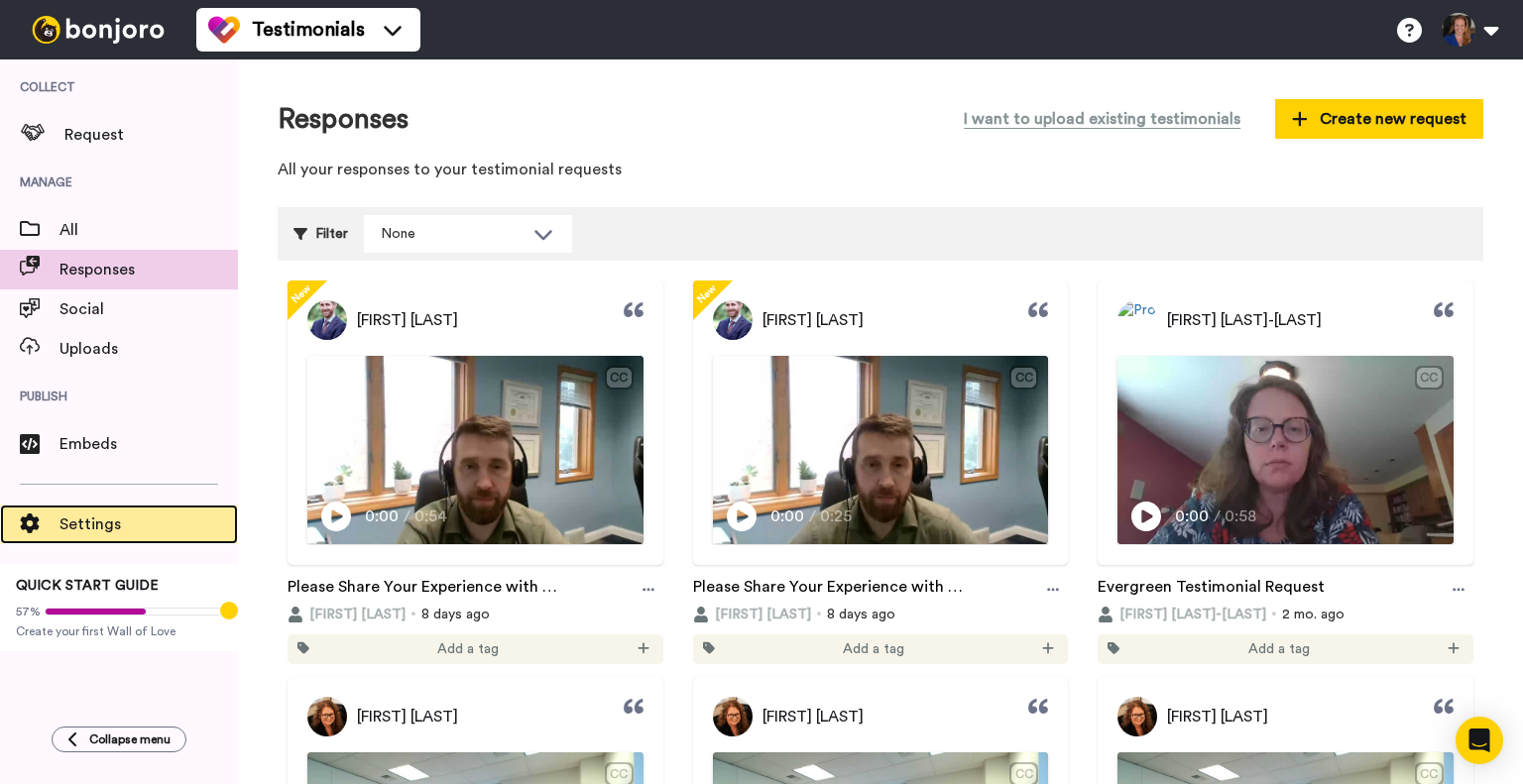 click on "Settings" at bounding box center [149, 524] 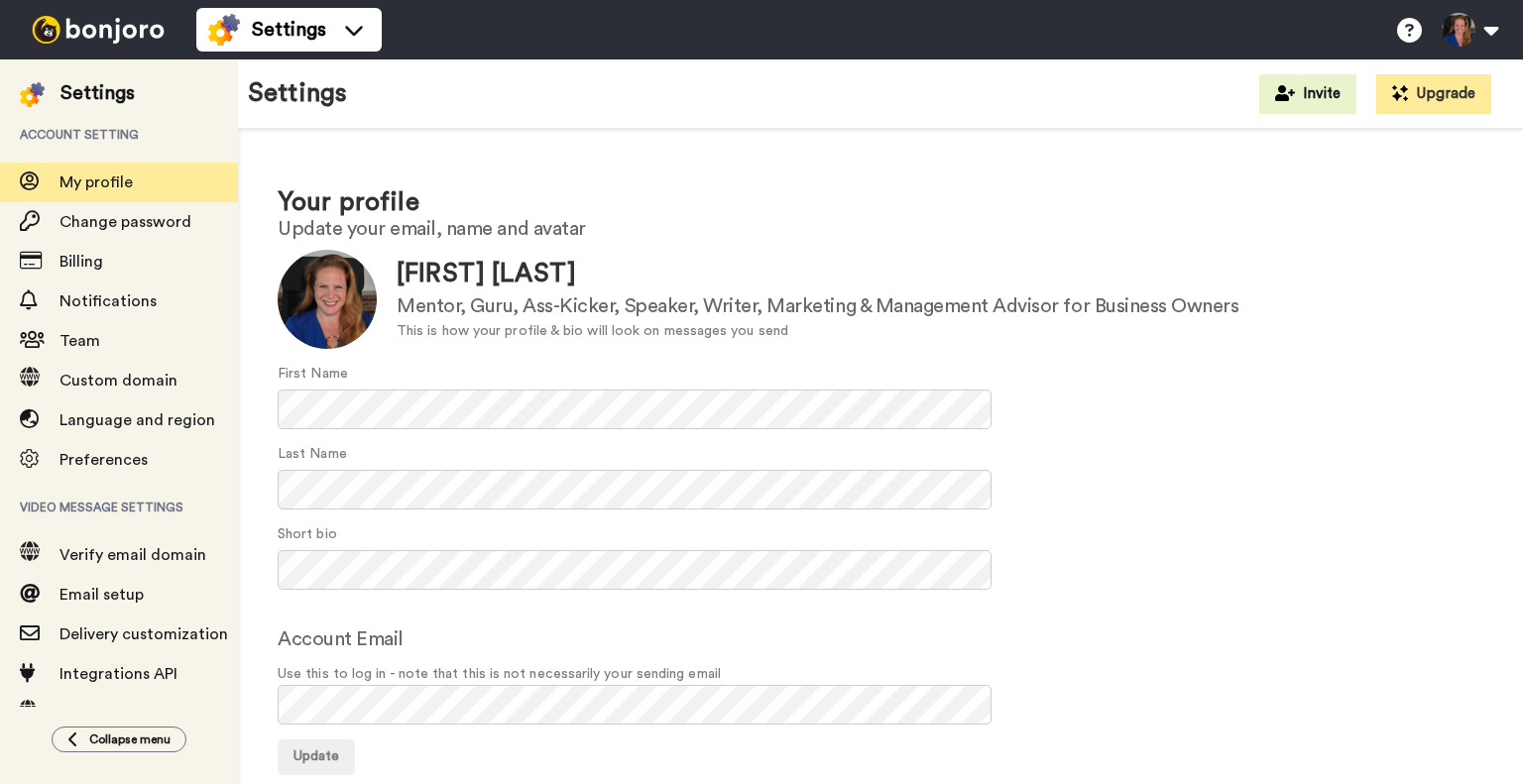 scroll, scrollTop: 0, scrollLeft: 0, axis: both 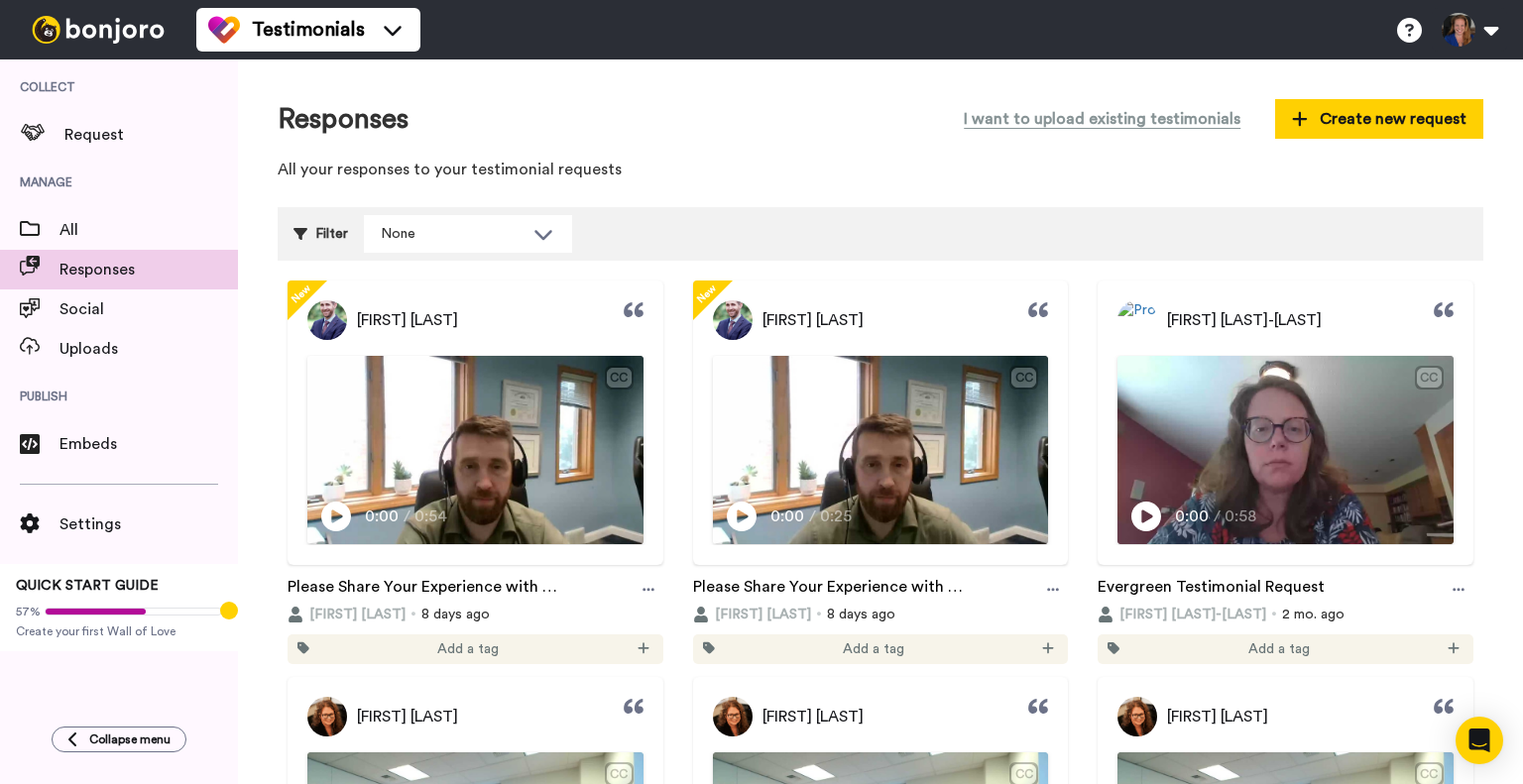 click on "[FIRST] [LAST]" at bounding box center (475, 320) 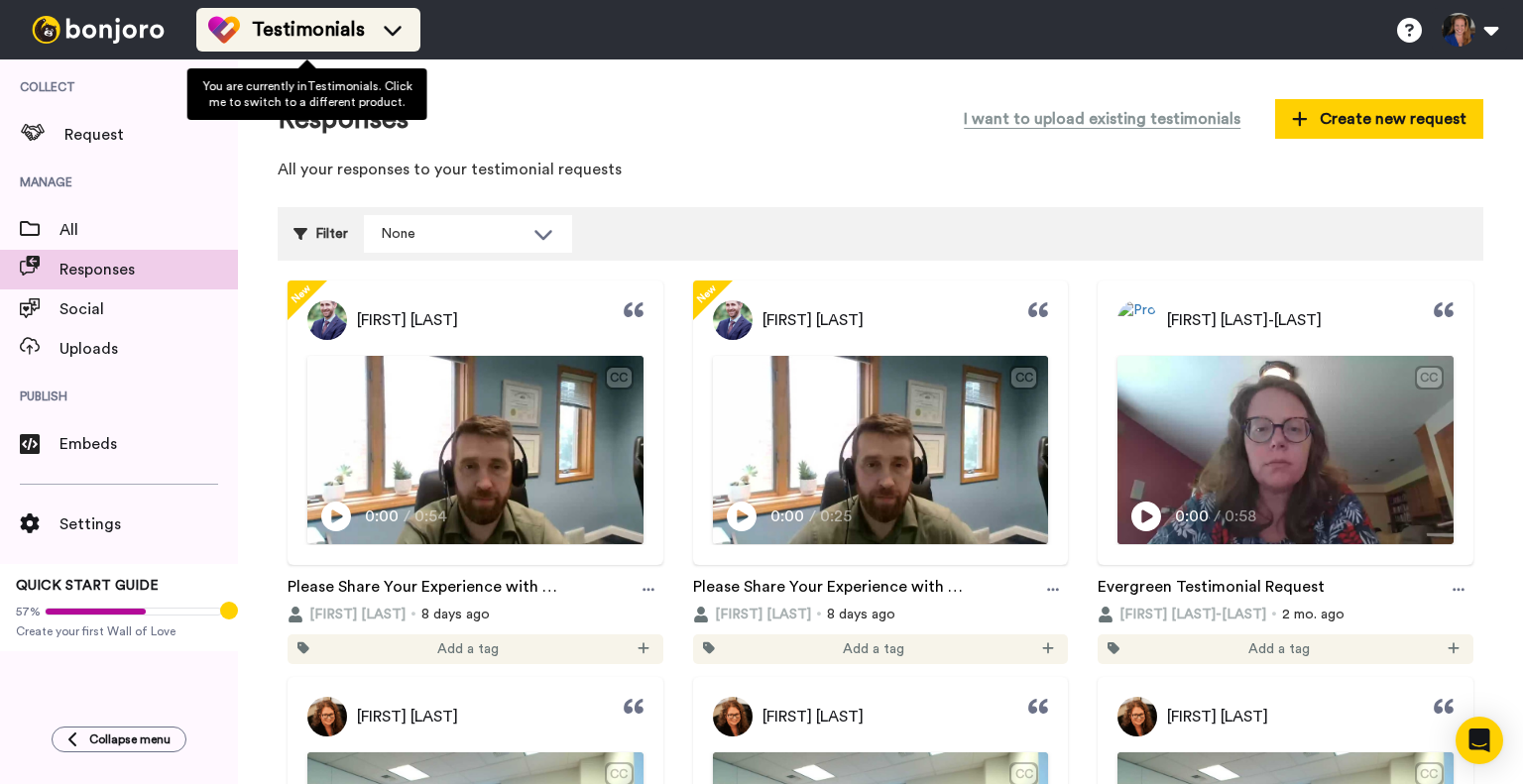 click 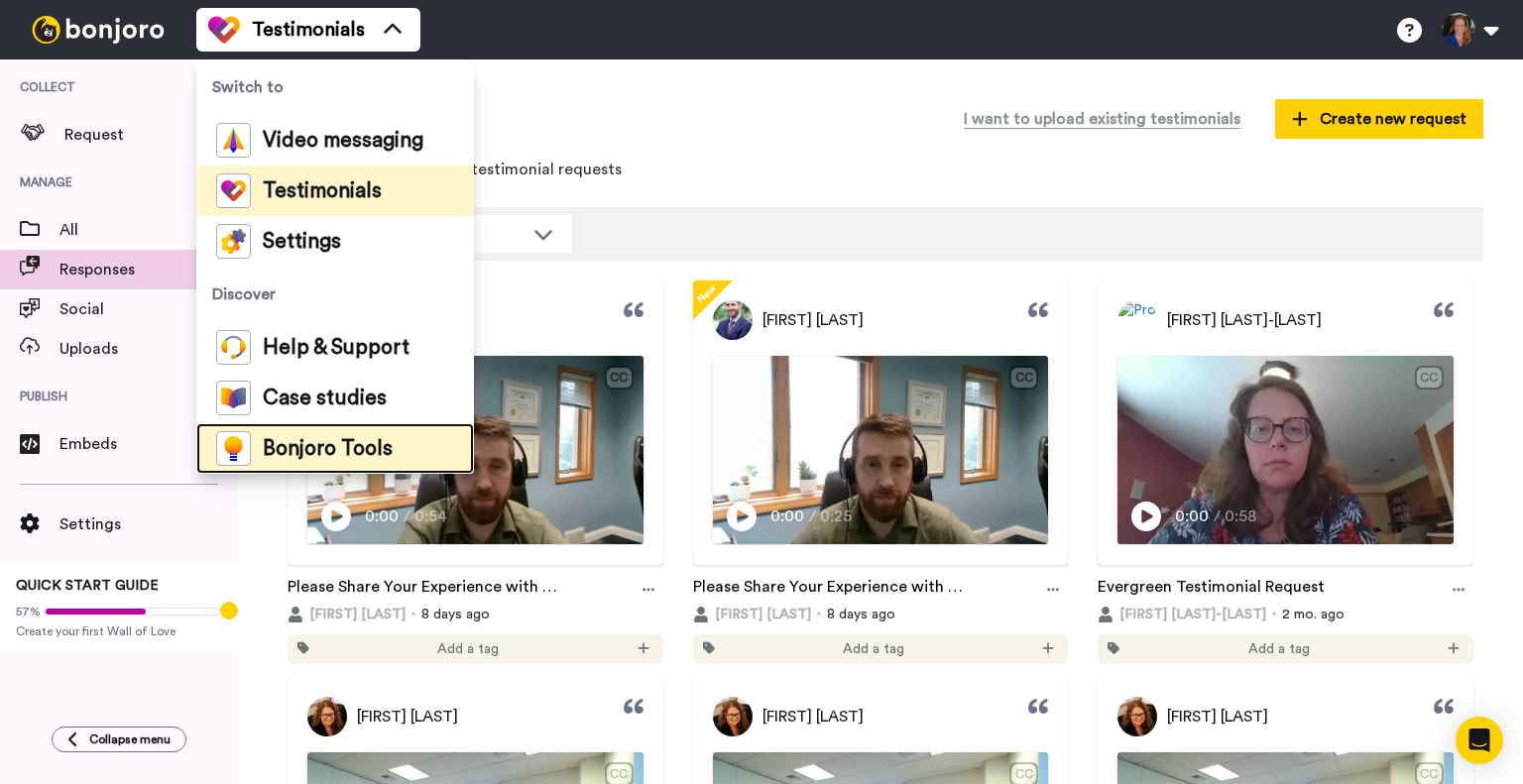 click on "Bonjoro Tools" at bounding box center (304, 448) 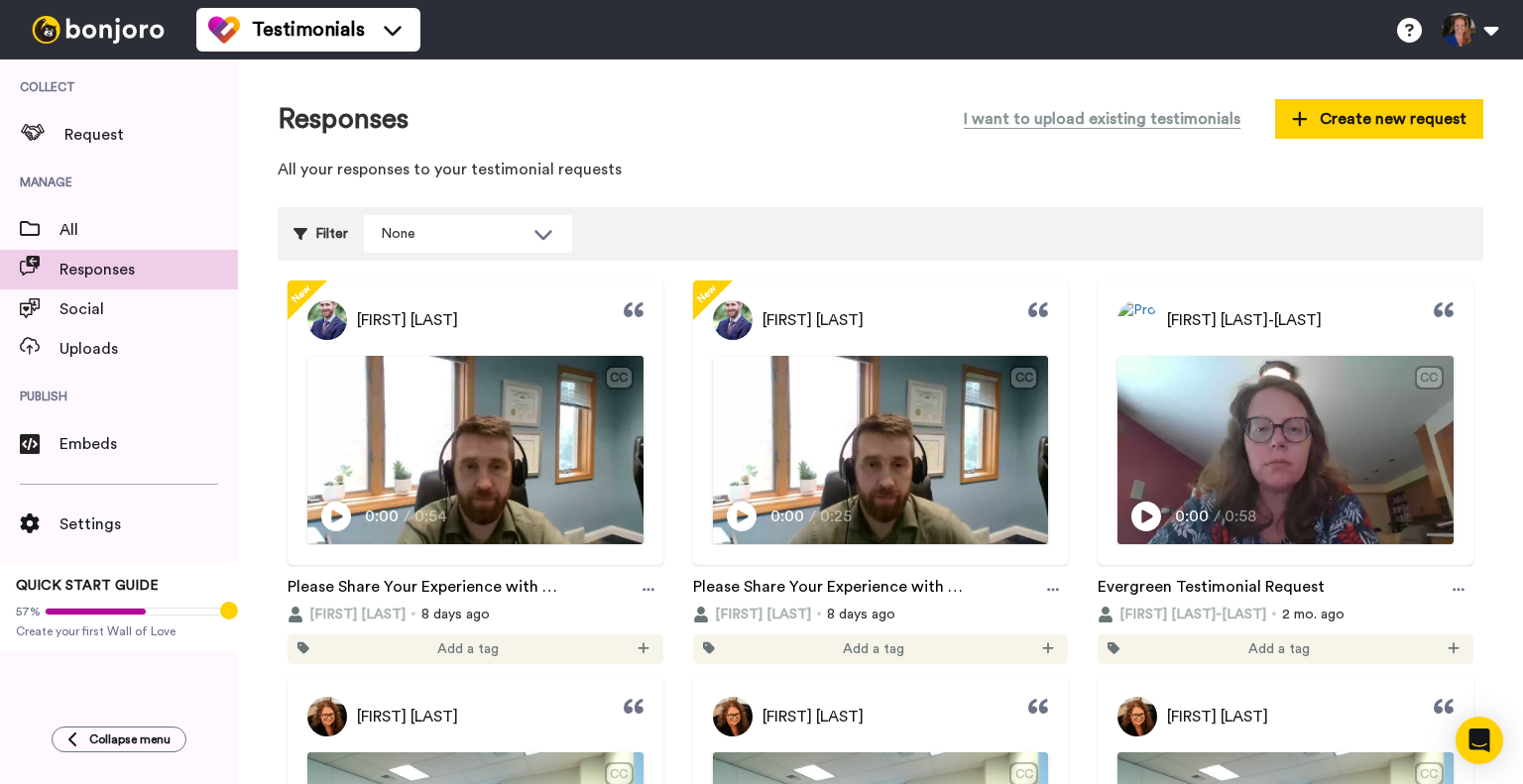 click on "Responses I want to upload existing testimonials Create new request" at bounding box center [880, 119] 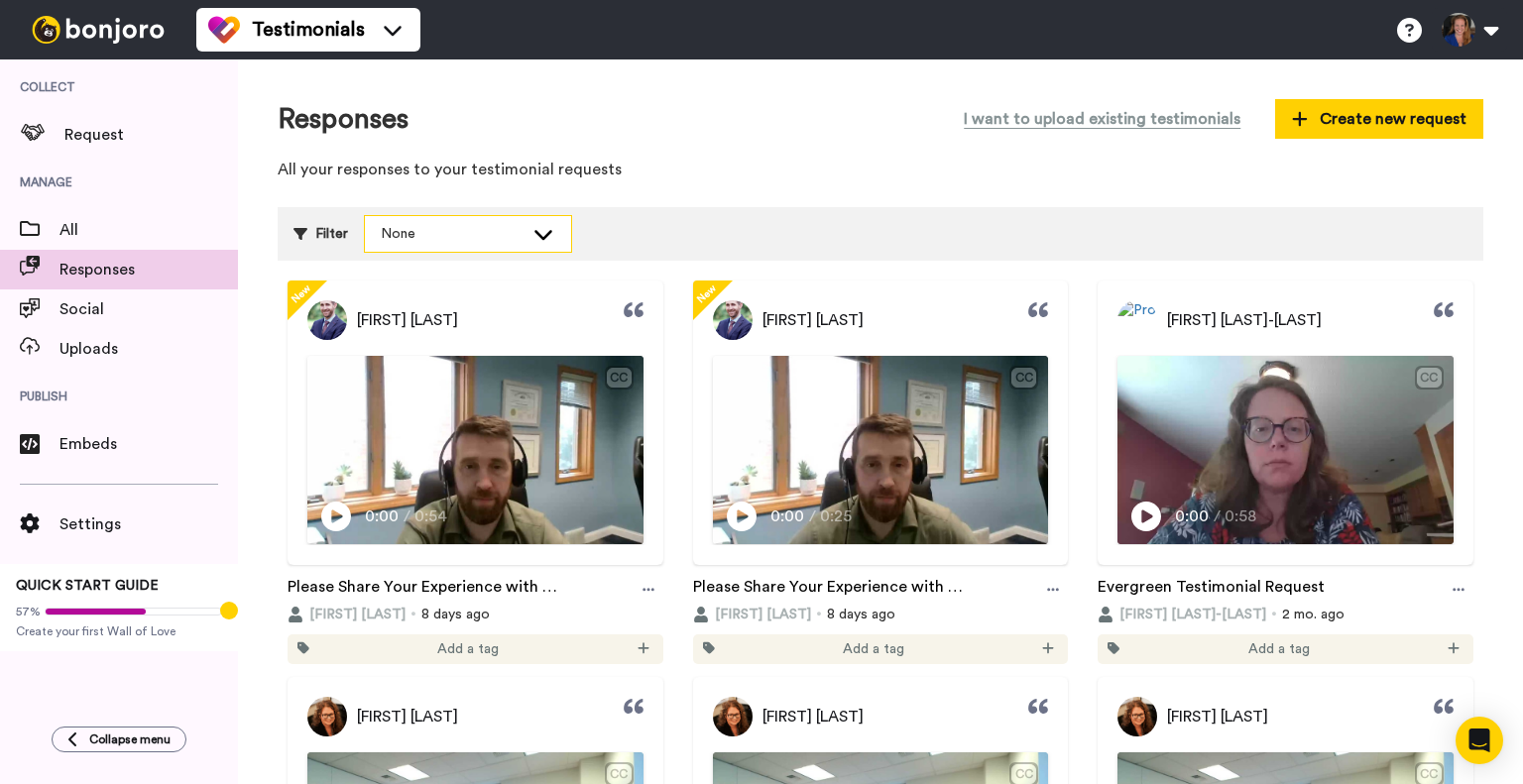 click 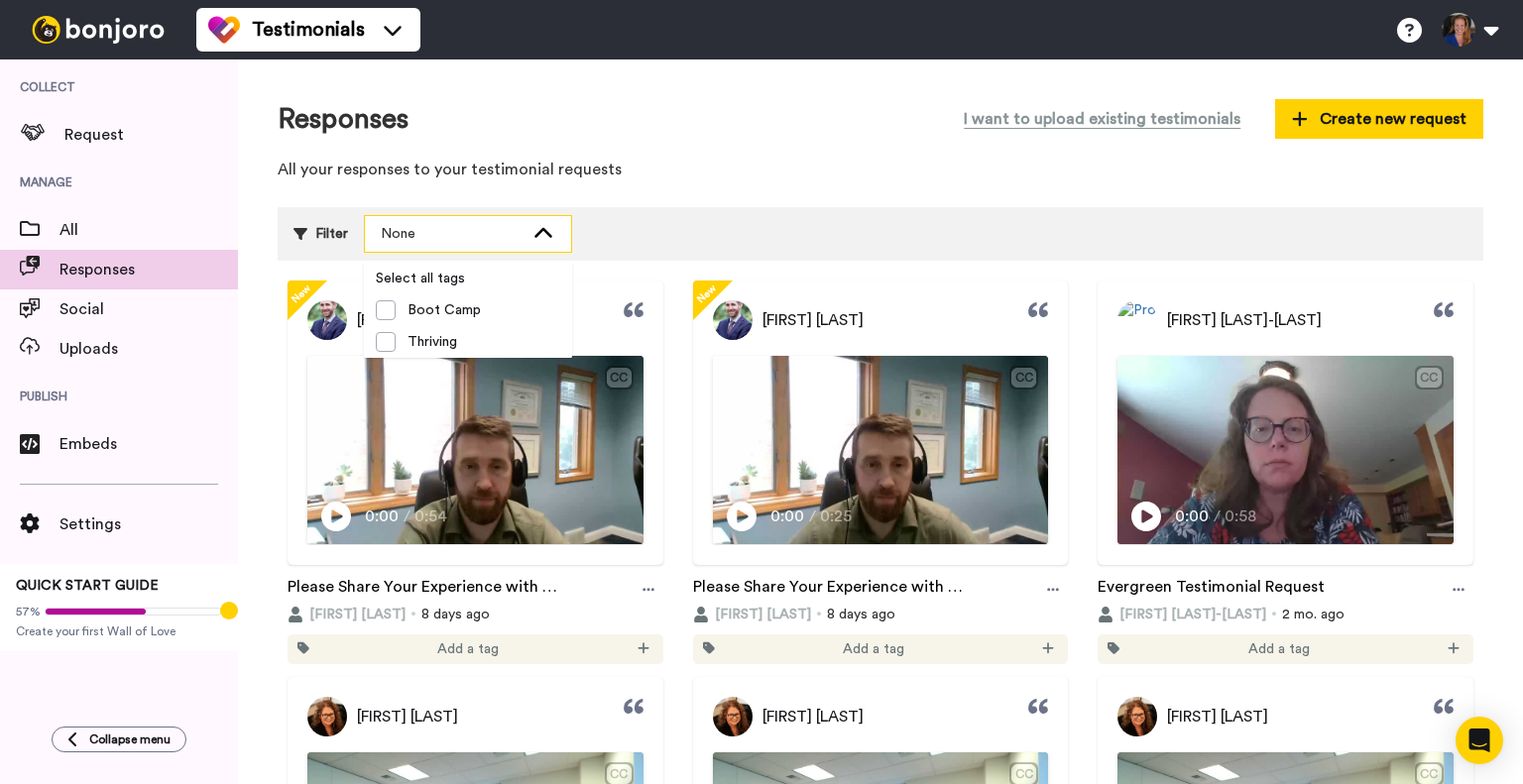 click 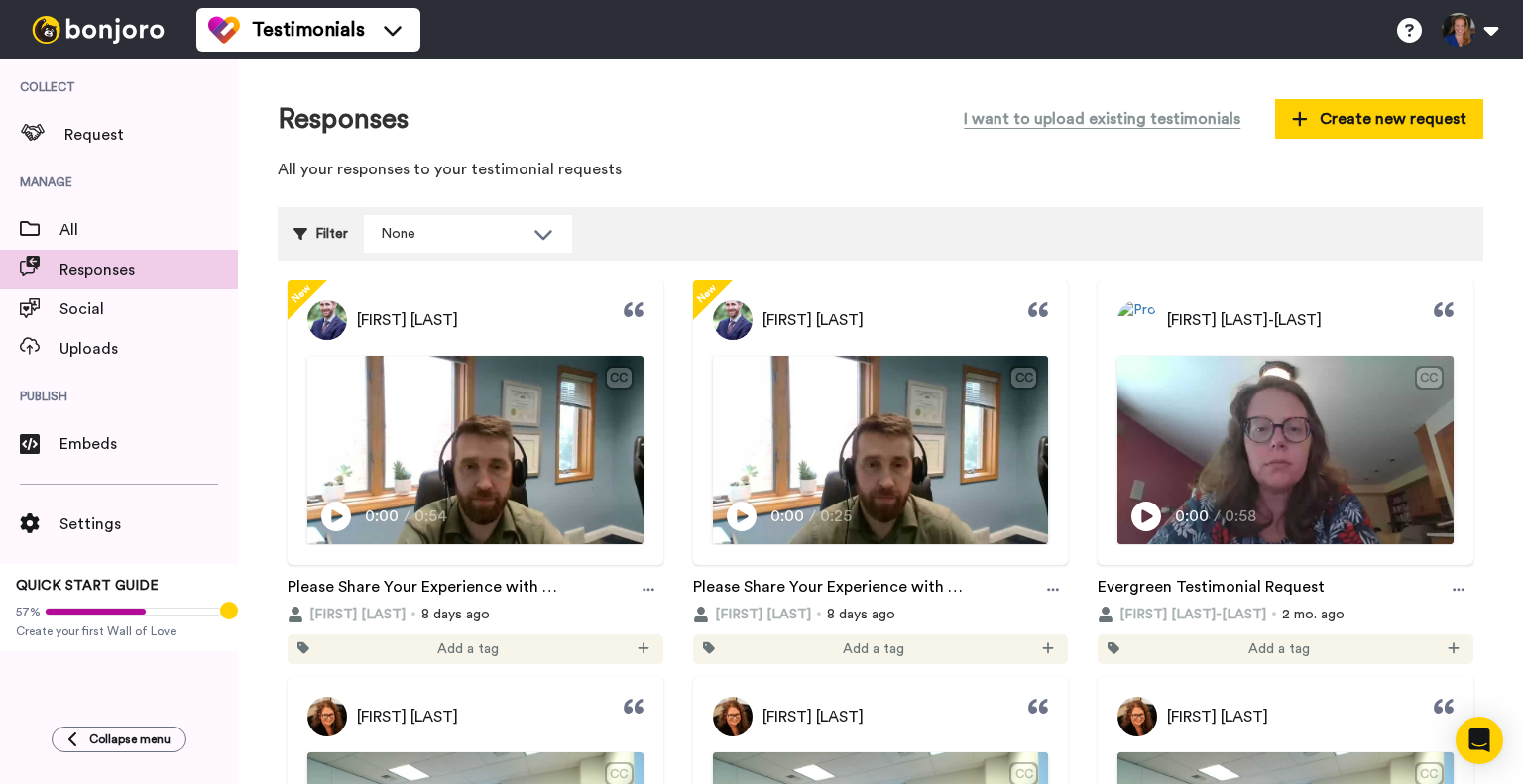 click on "All your responses to your testimonial requests" at bounding box center [880, 169] 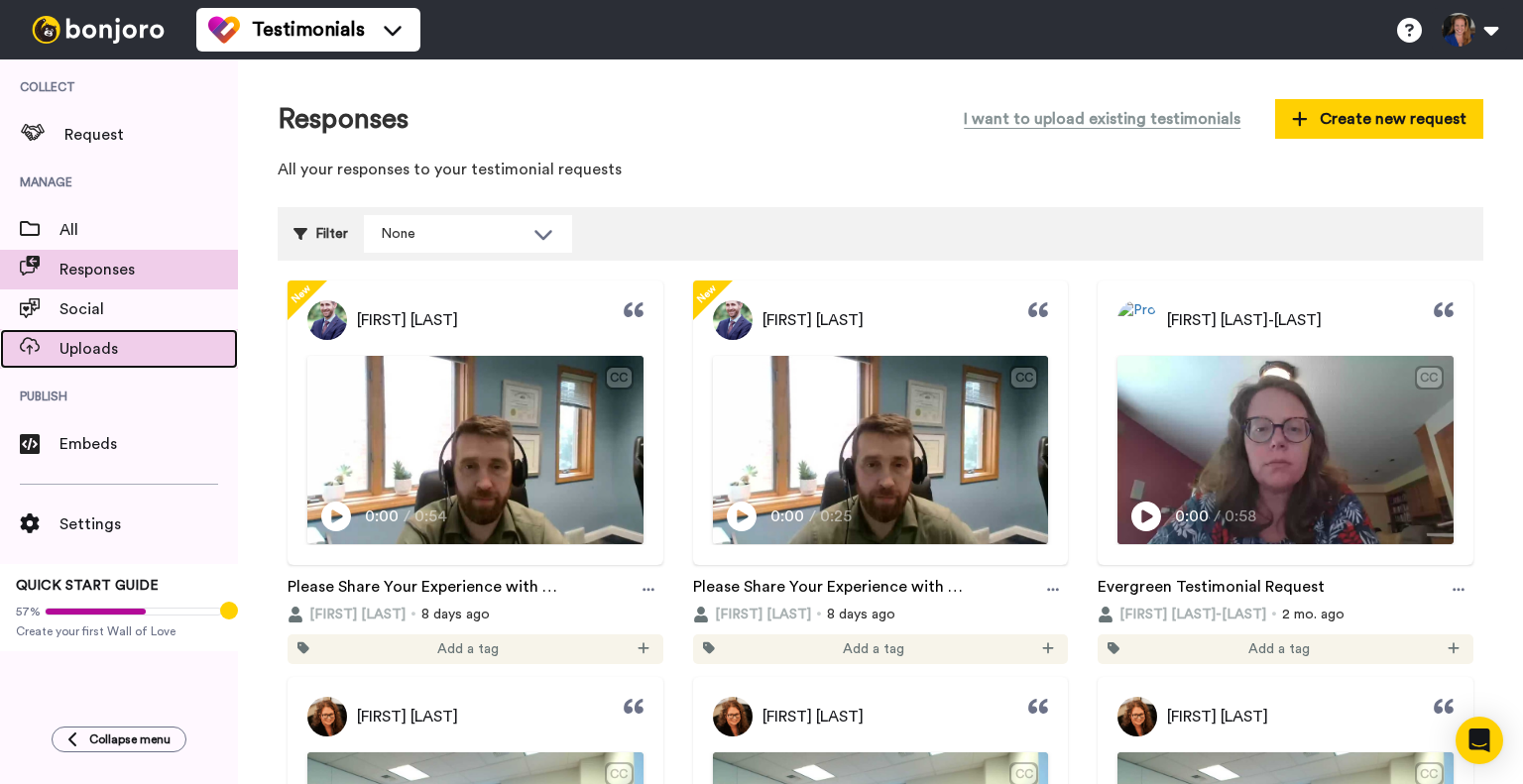 click on "Uploads" at bounding box center [149, 349] 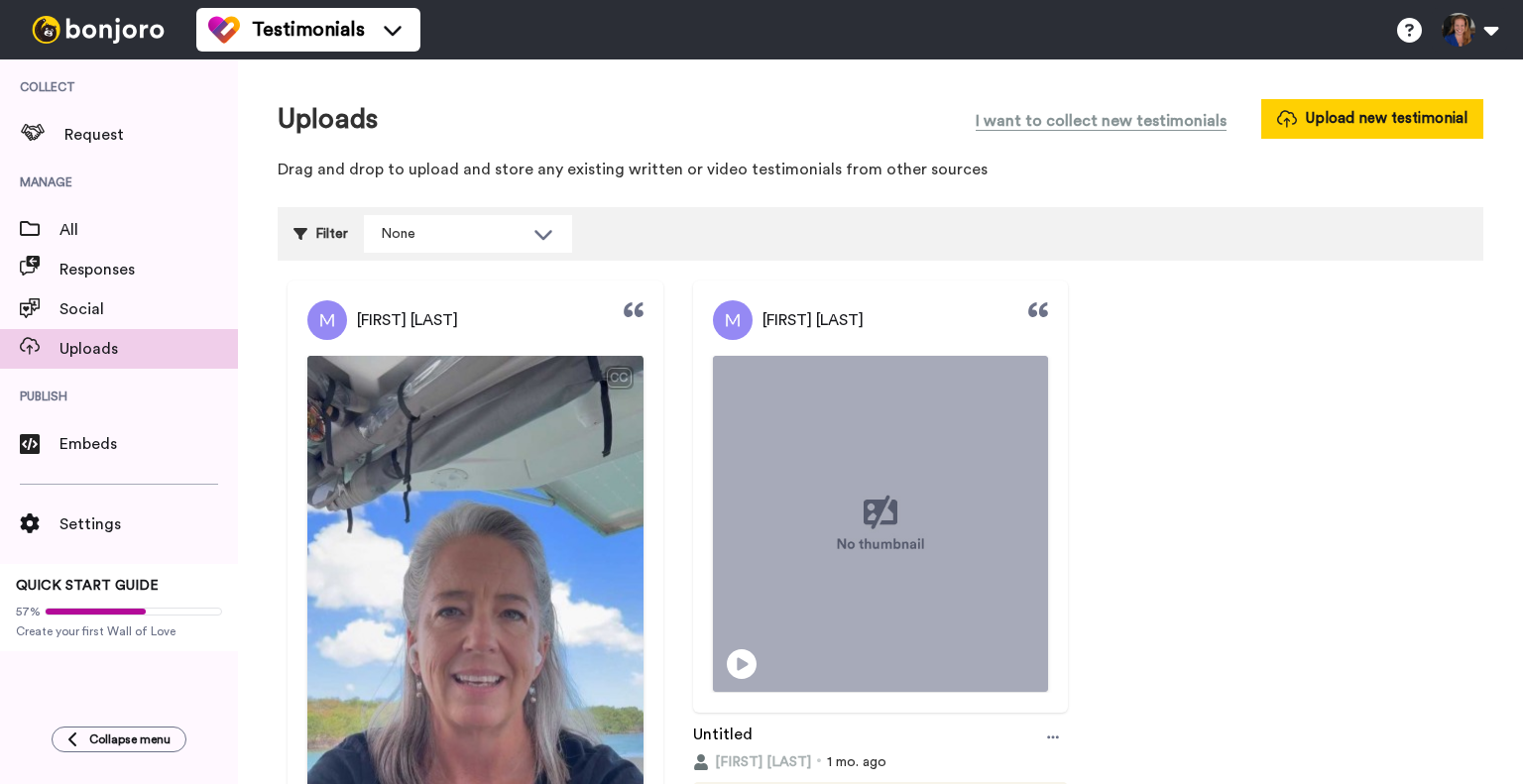 scroll, scrollTop: 0, scrollLeft: 0, axis: both 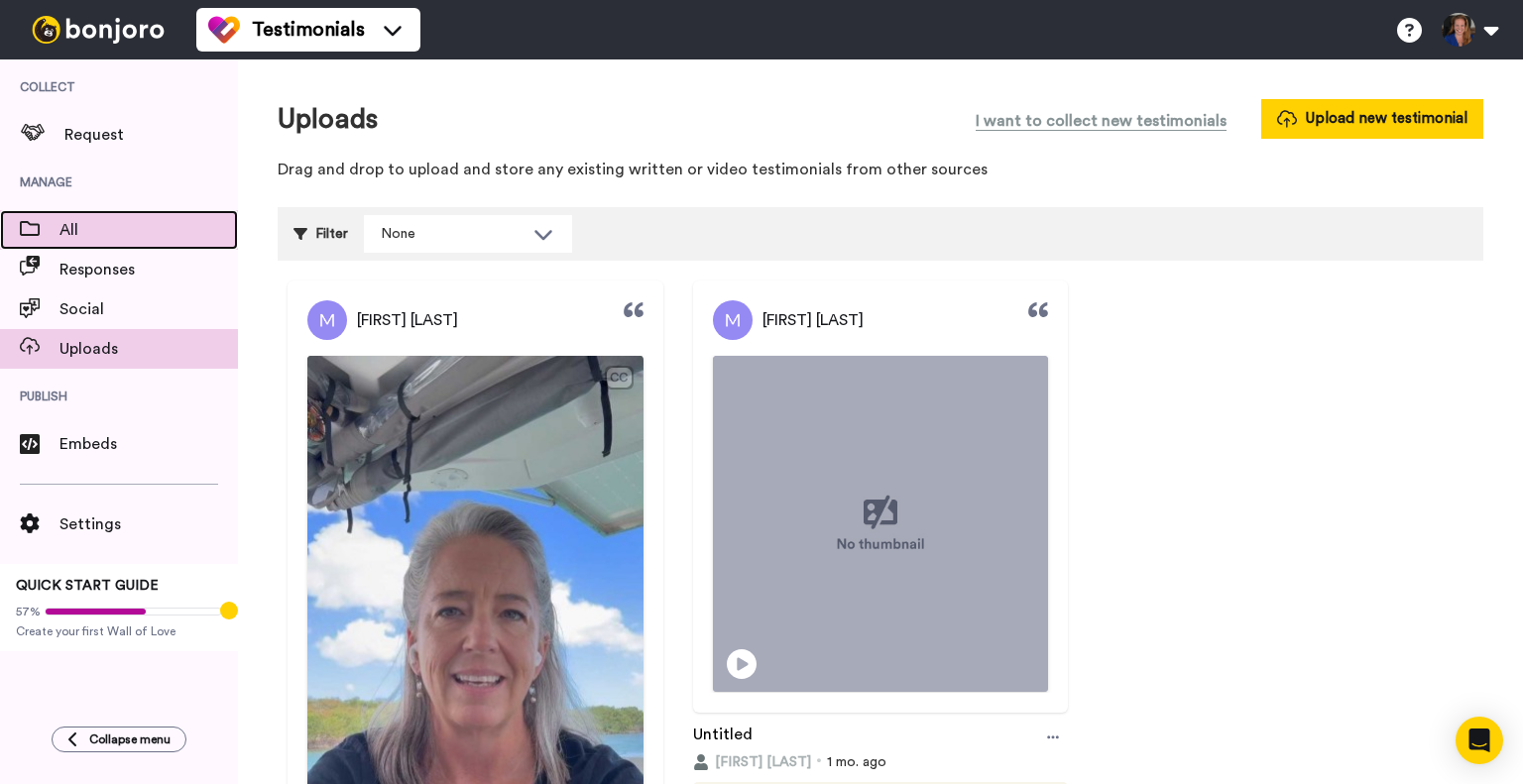 click on "All" at bounding box center [149, 230] 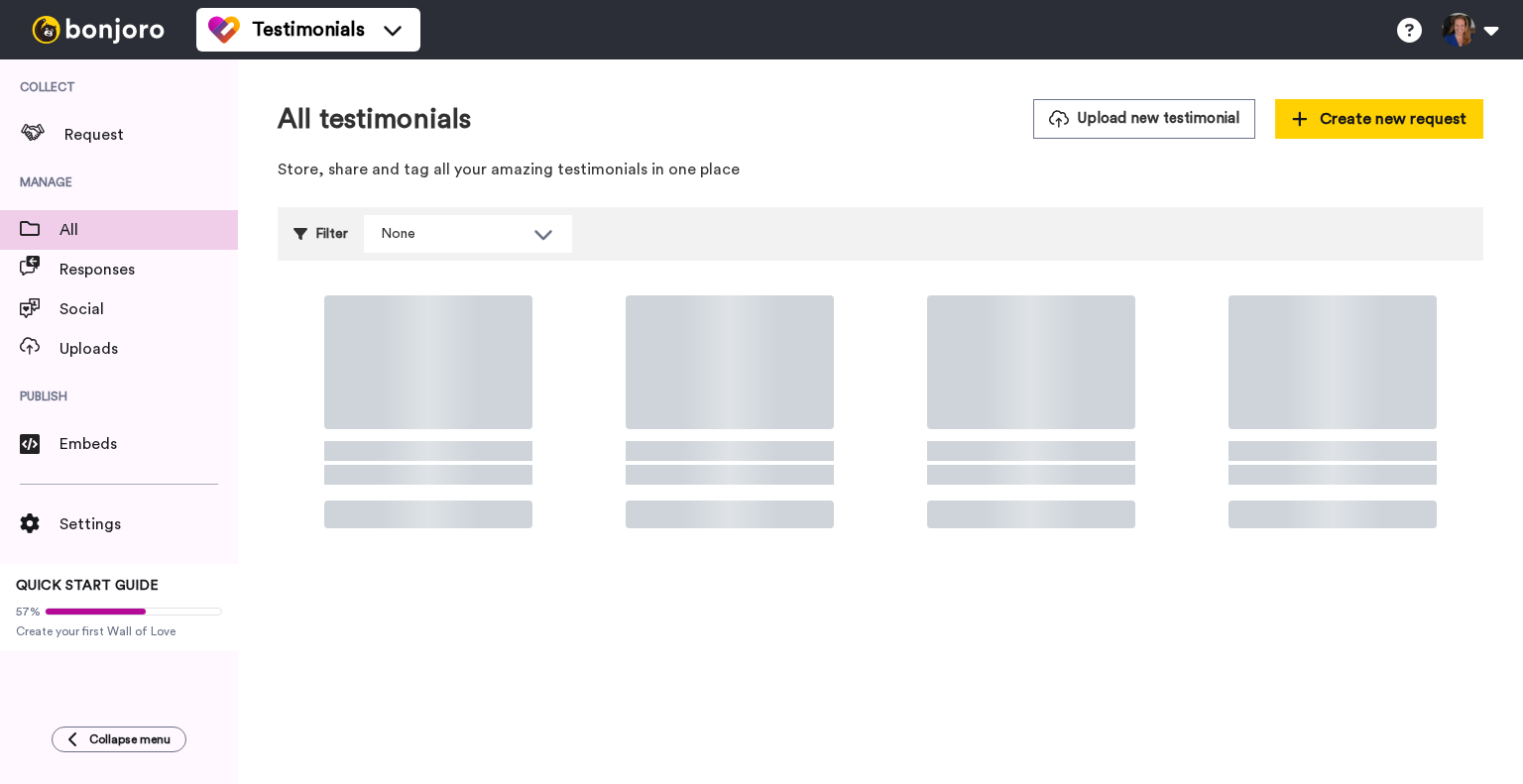 scroll, scrollTop: 0, scrollLeft: 0, axis: both 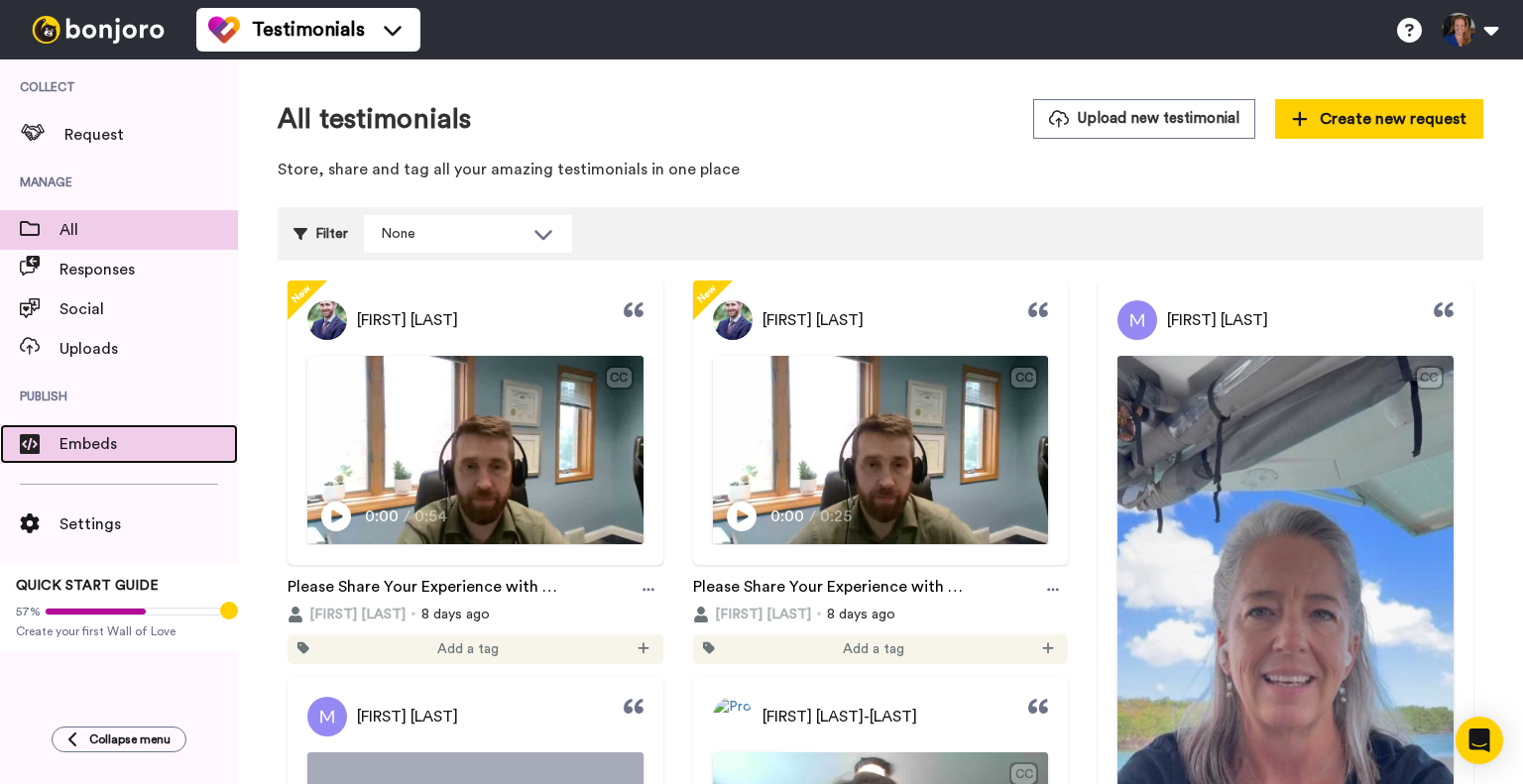 click on "Embeds" at bounding box center [149, 444] 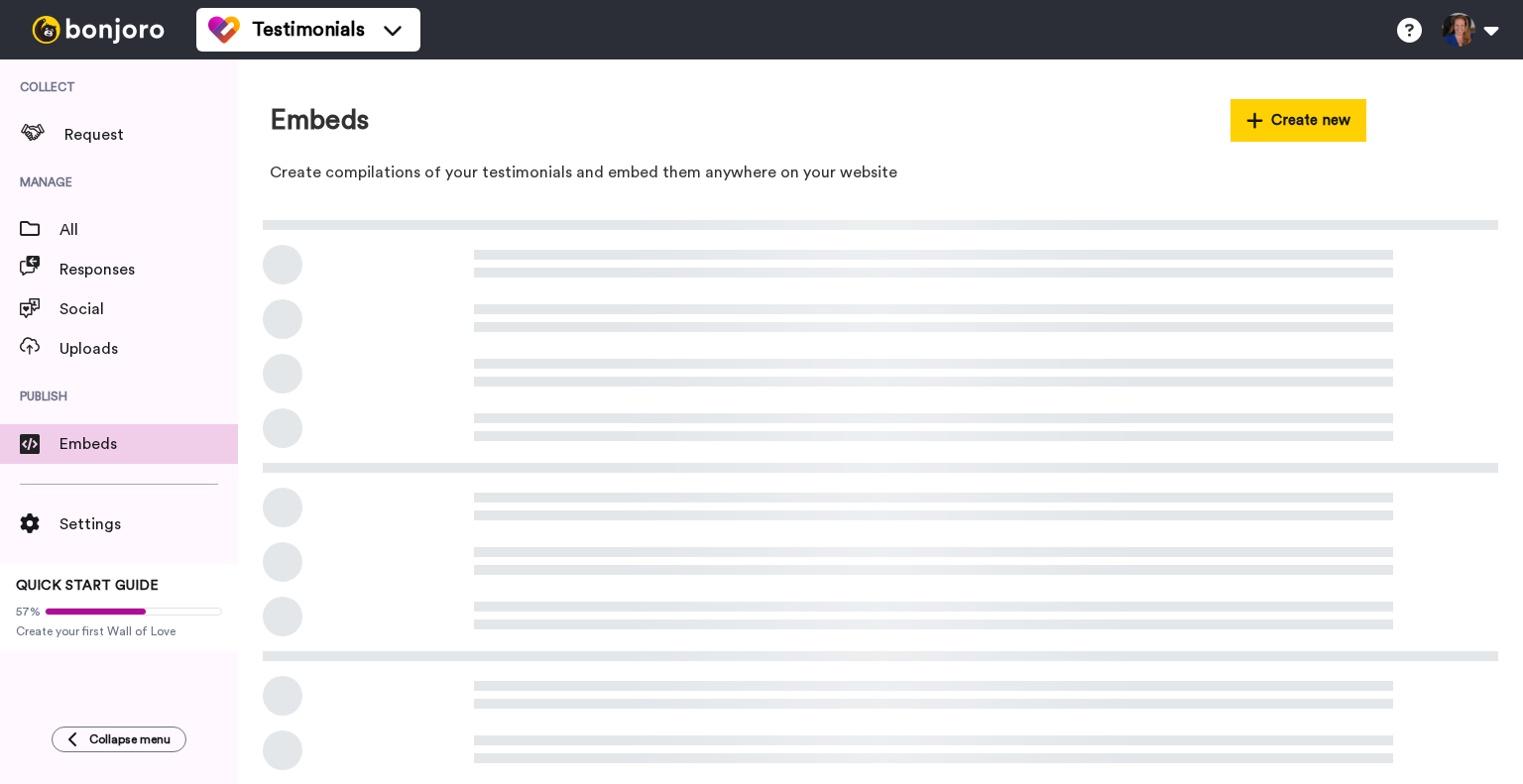 scroll, scrollTop: 0, scrollLeft: 0, axis: both 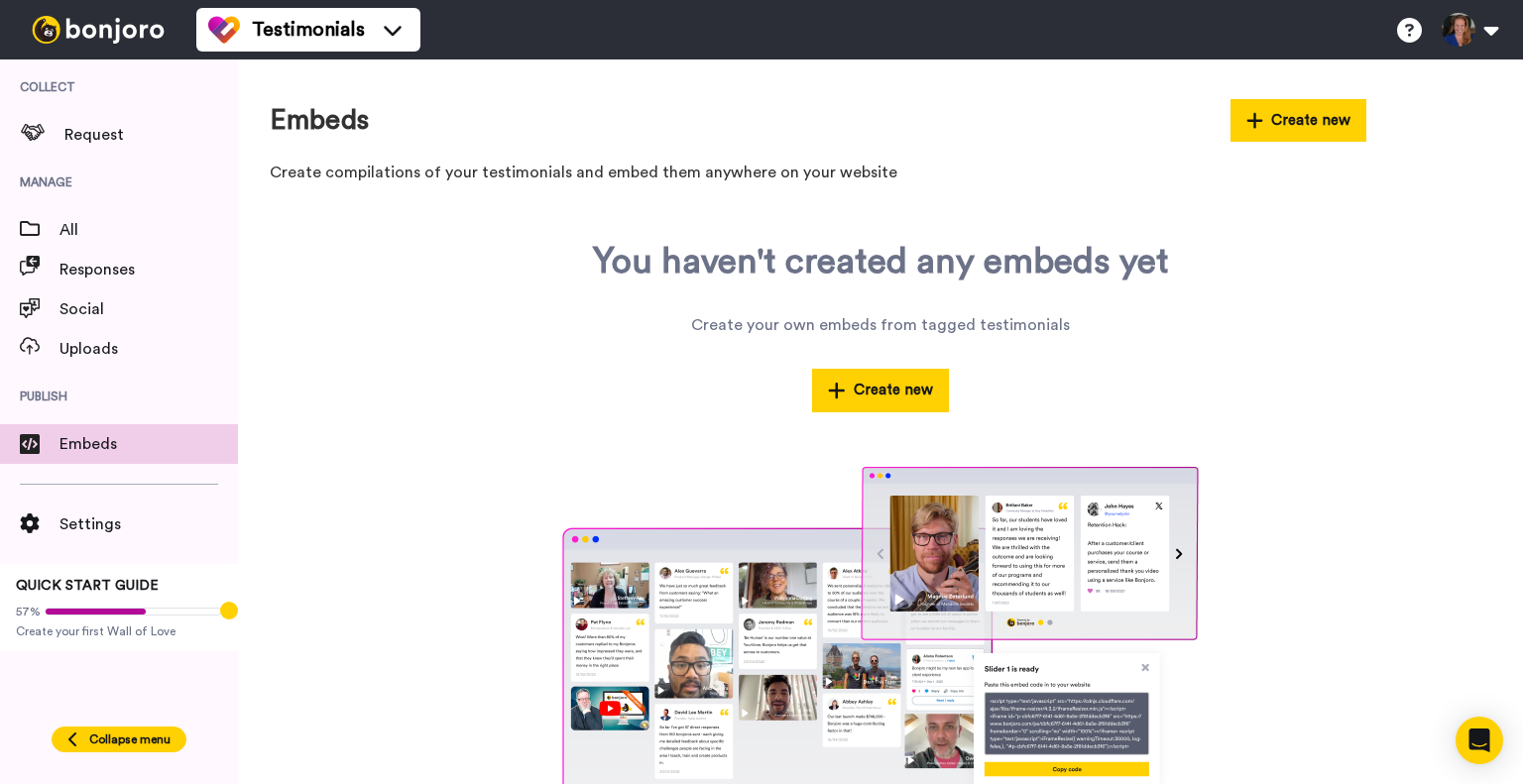 click on "Collapse menu" at bounding box center [130, 739] 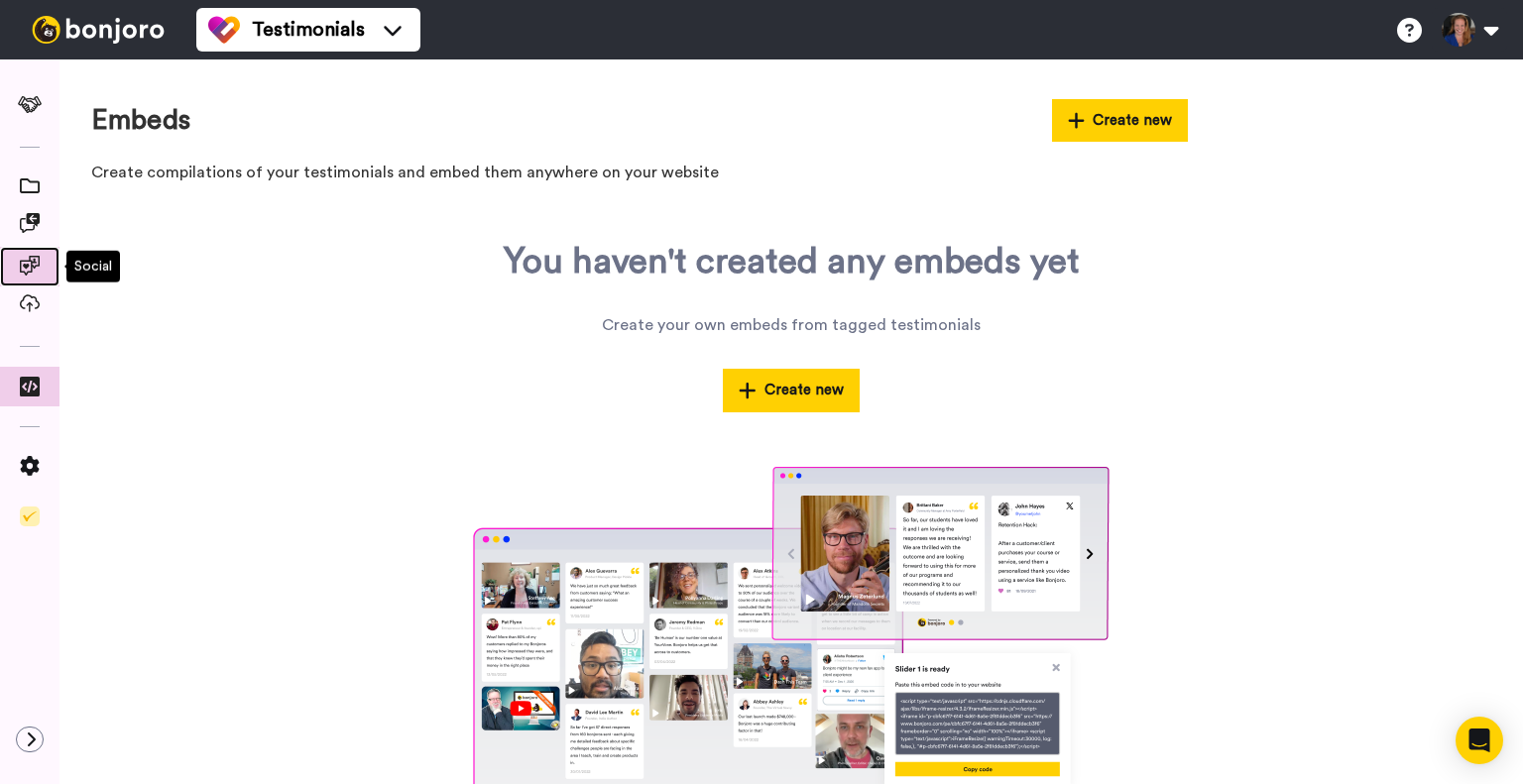 click at bounding box center (30, 266) 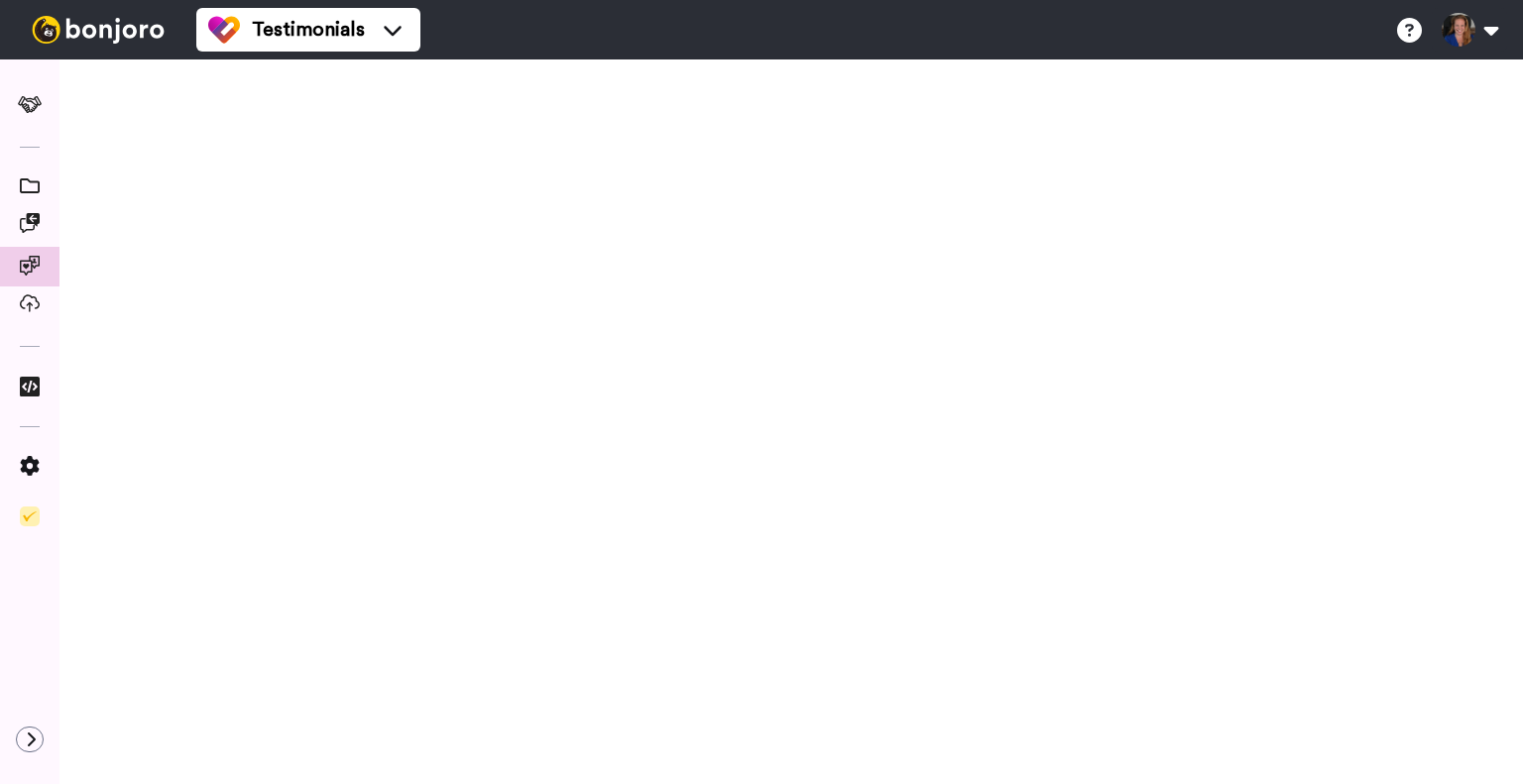 scroll, scrollTop: 0, scrollLeft: 0, axis: both 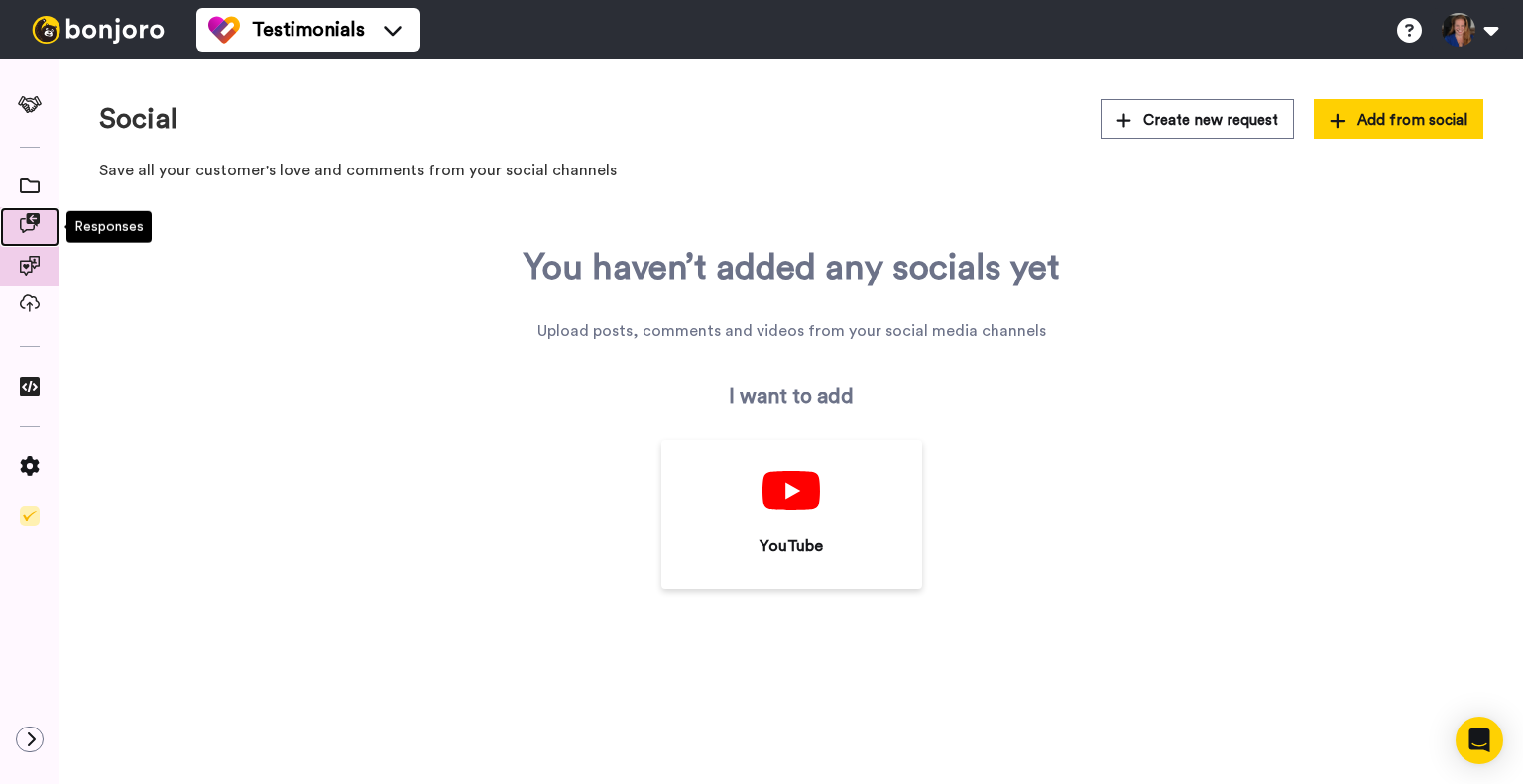 click at bounding box center [30, 223] 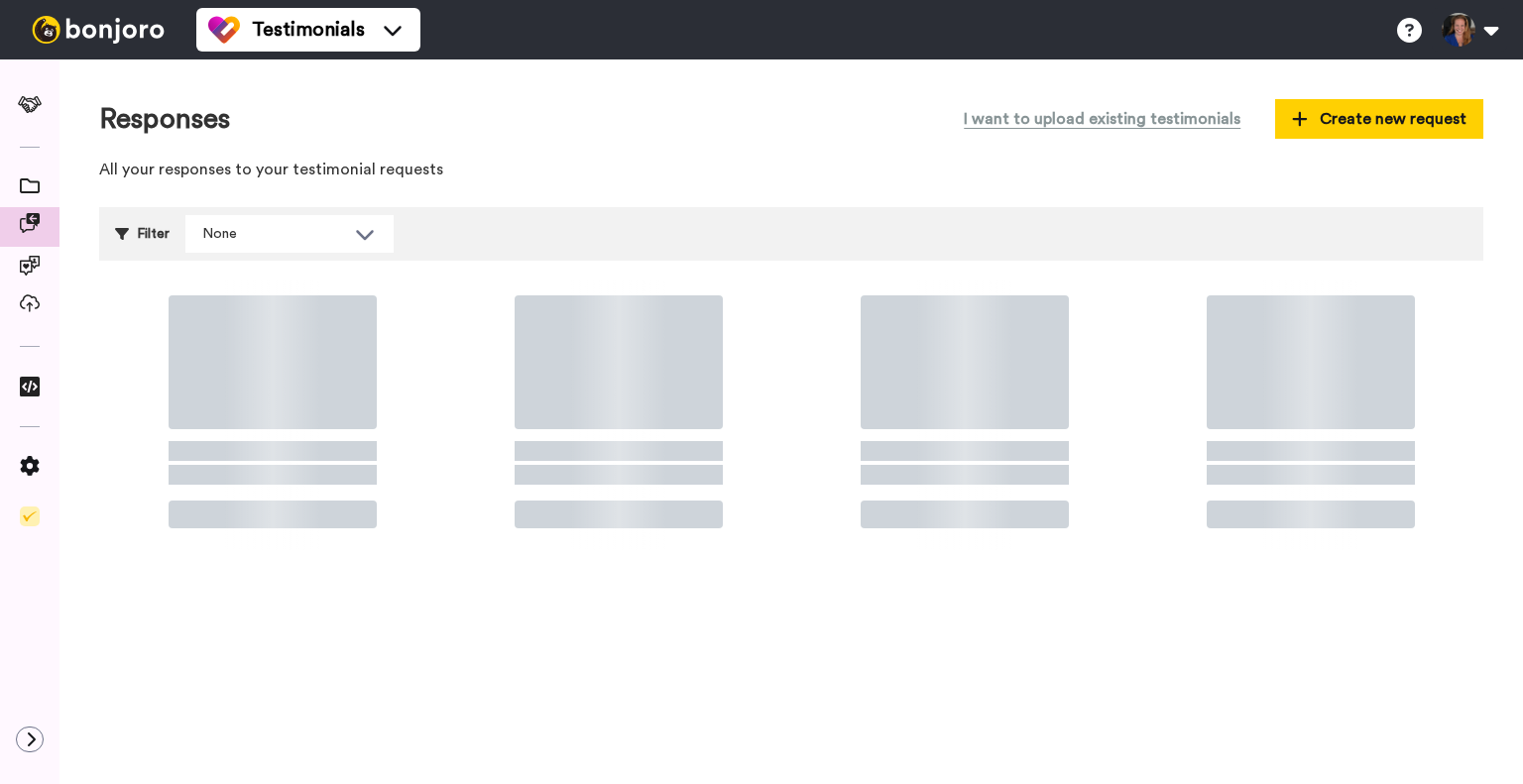 scroll, scrollTop: 0, scrollLeft: 0, axis: both 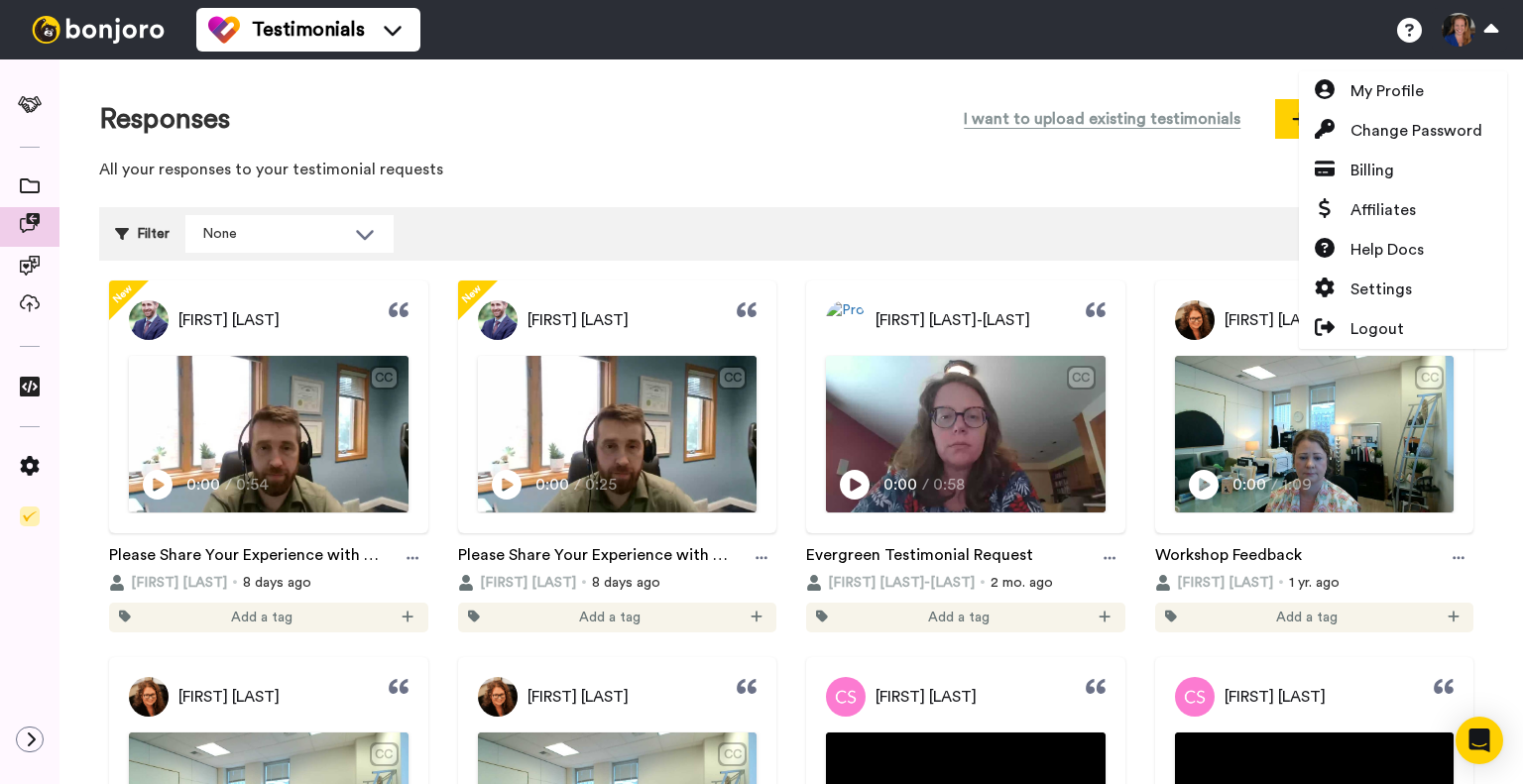 click on "Responses I want to upload existing testimonials Create new request" at bounding box center (791, 119) 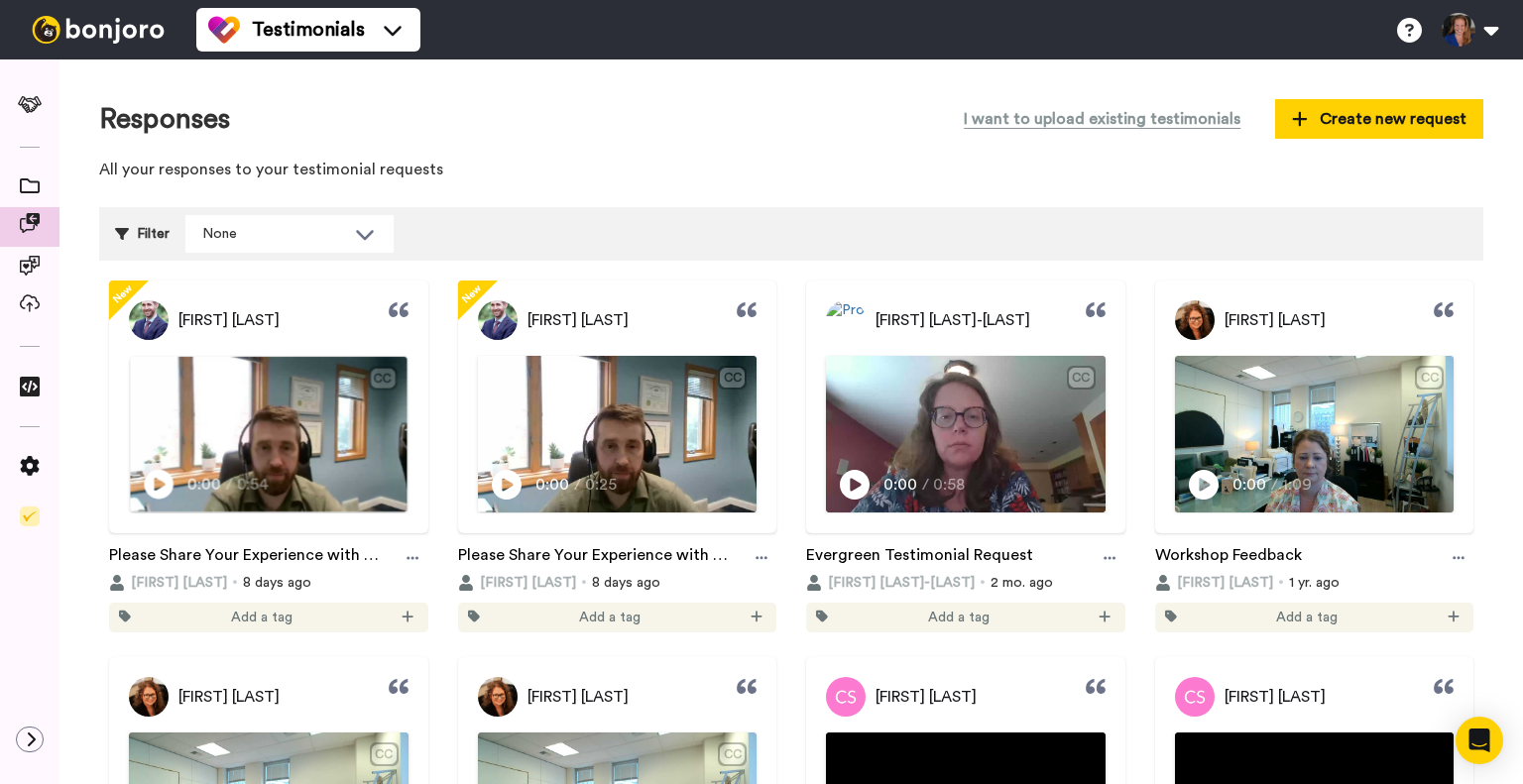 click at bounding box center (268, 434) 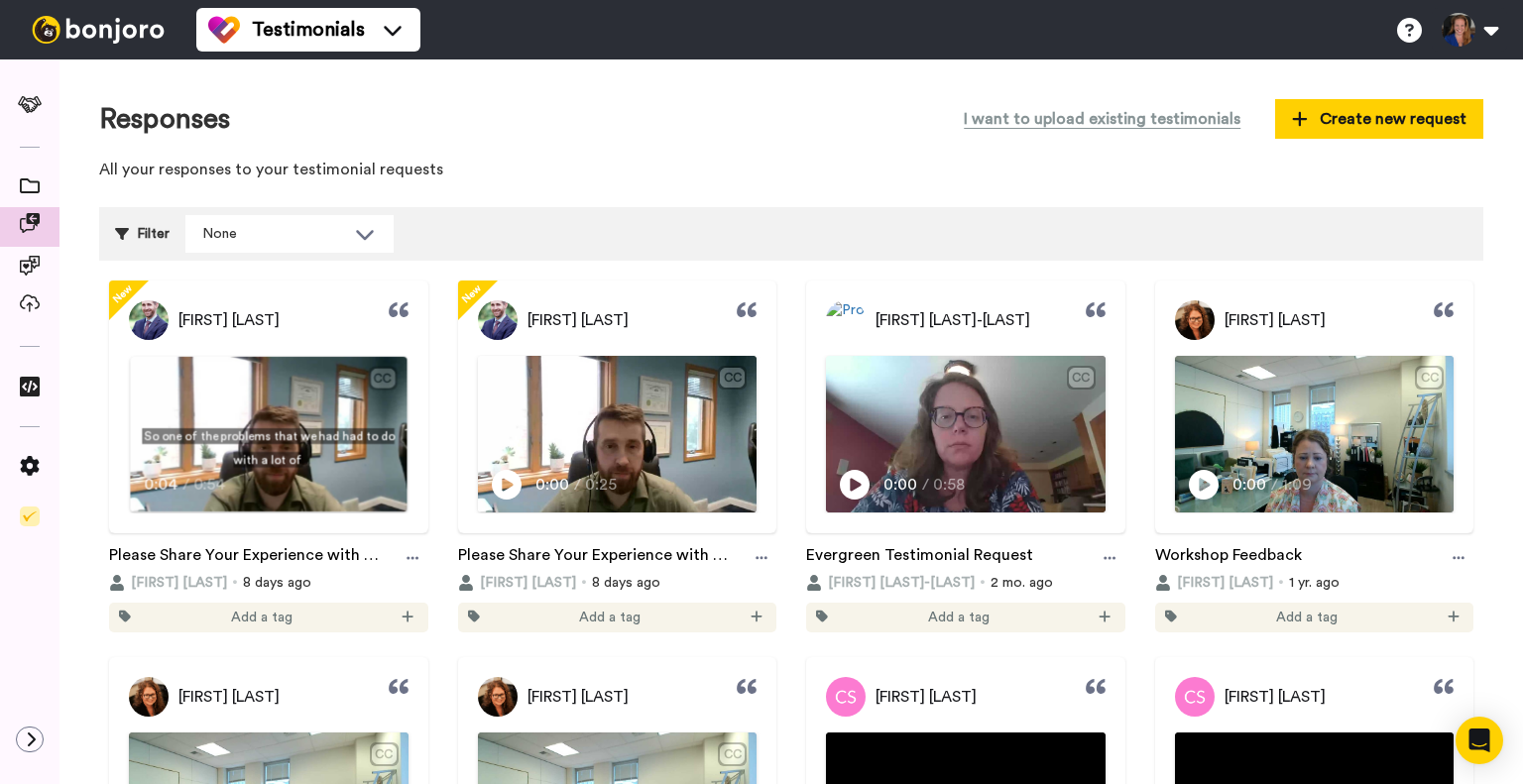 click on "0:04 /  0:54" at bounding box center [268, 492] 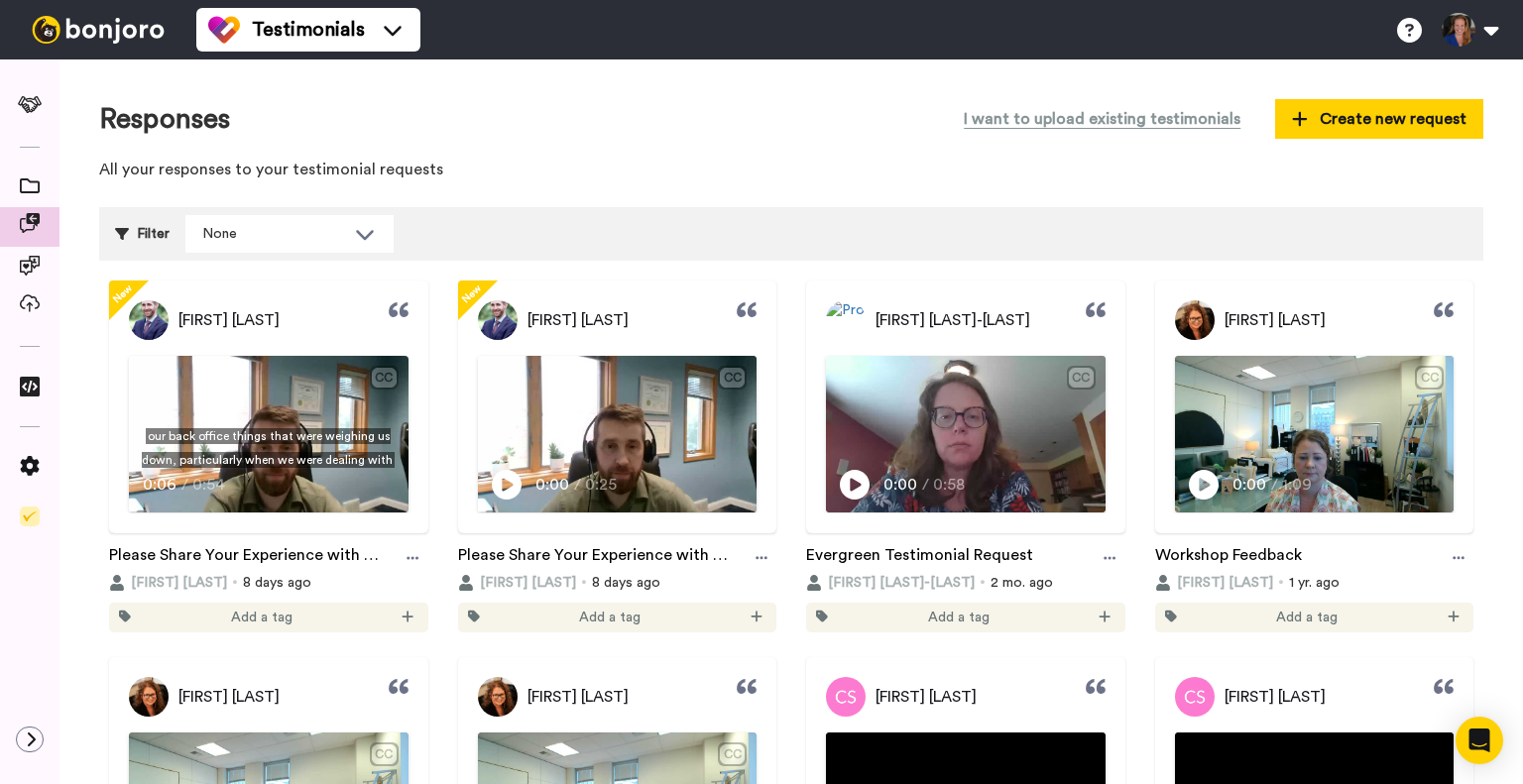 drag, startPoint x: 372, startPoint y: 481, endPoint x: 674, endPoint y: 159, distance: 441.4612 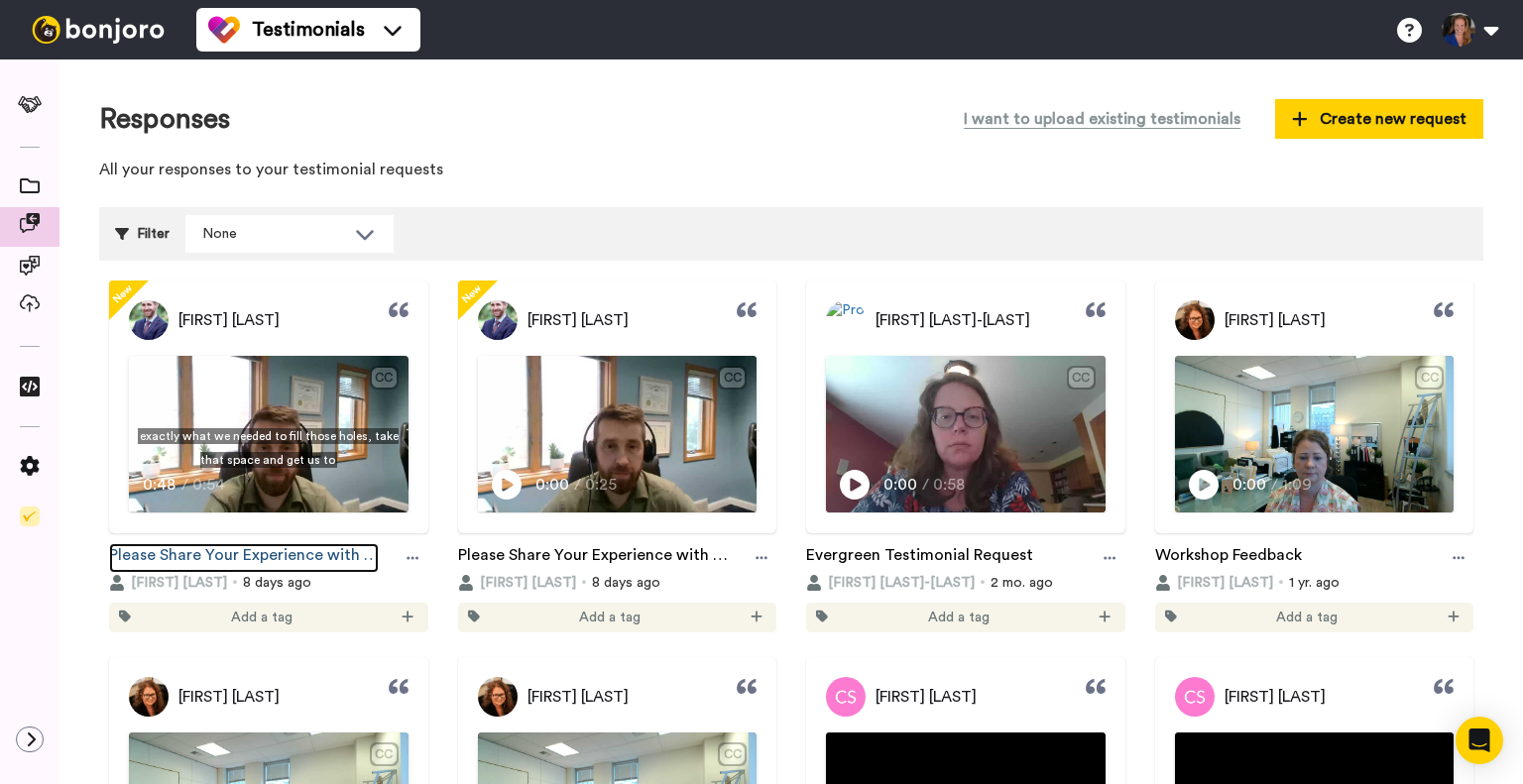 click on "Please Share Your Experience with UYB!" at bounding box center [244, 558] 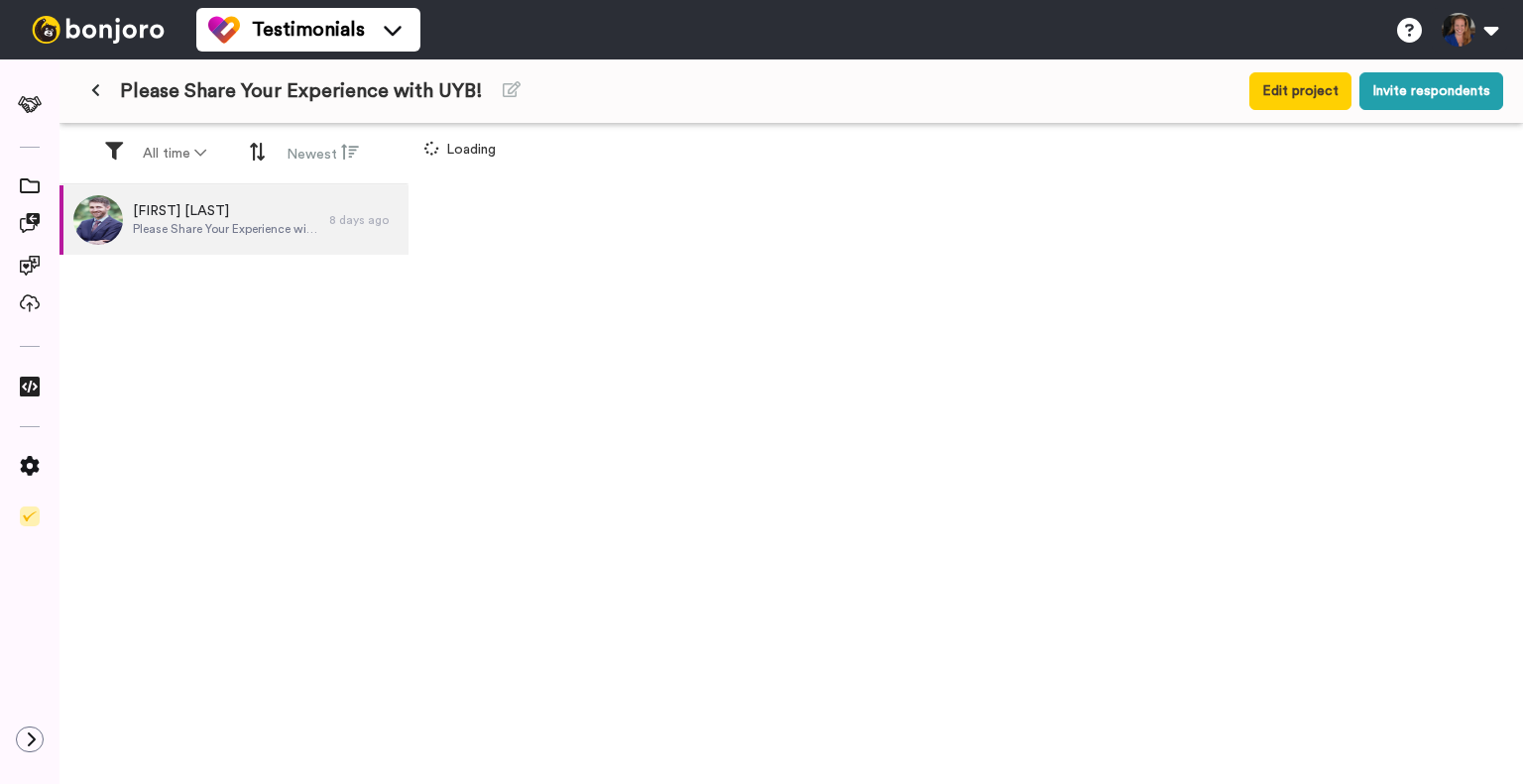 scroll, scrollTop: 0, scrollLeft: 0, axis: both 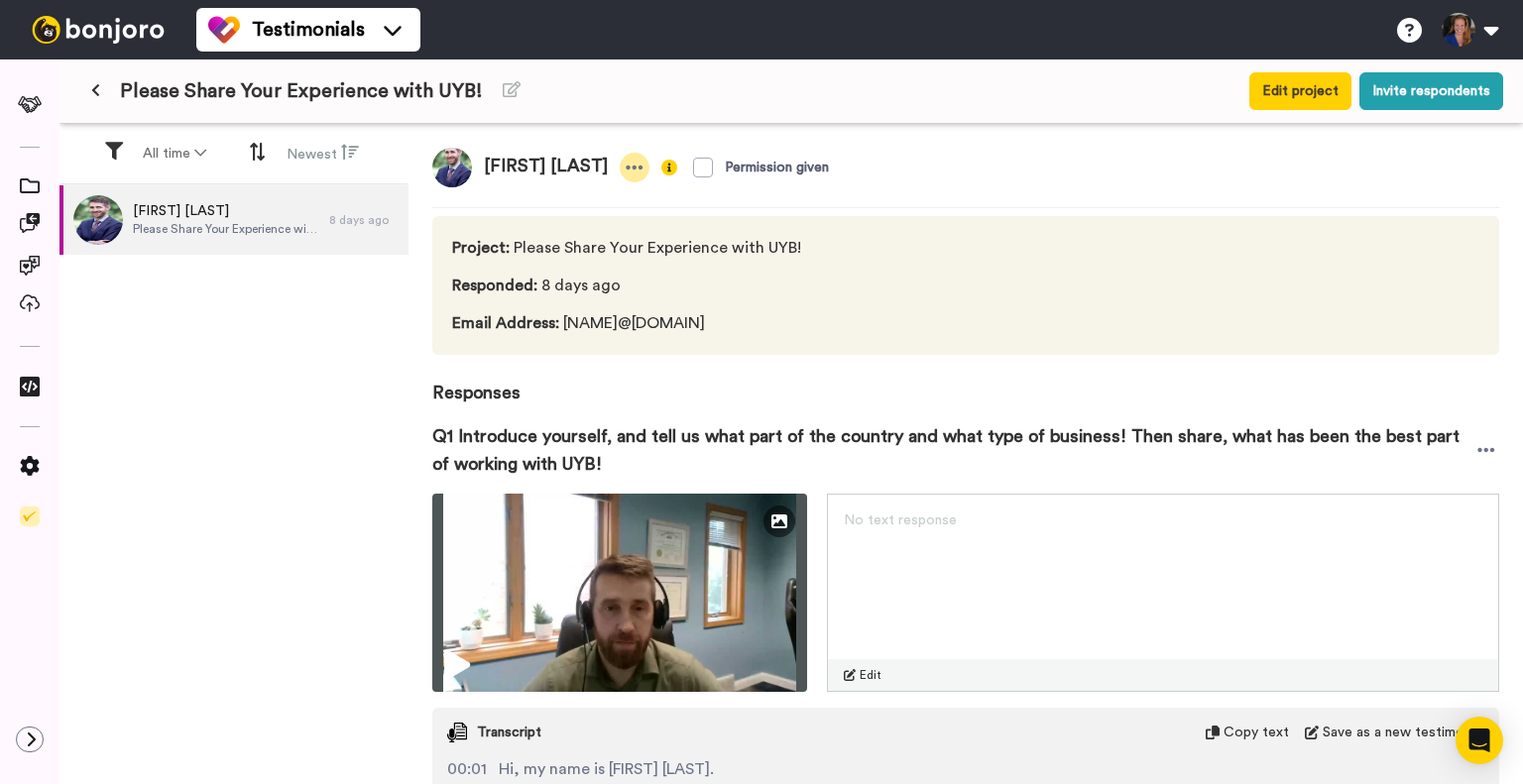 click 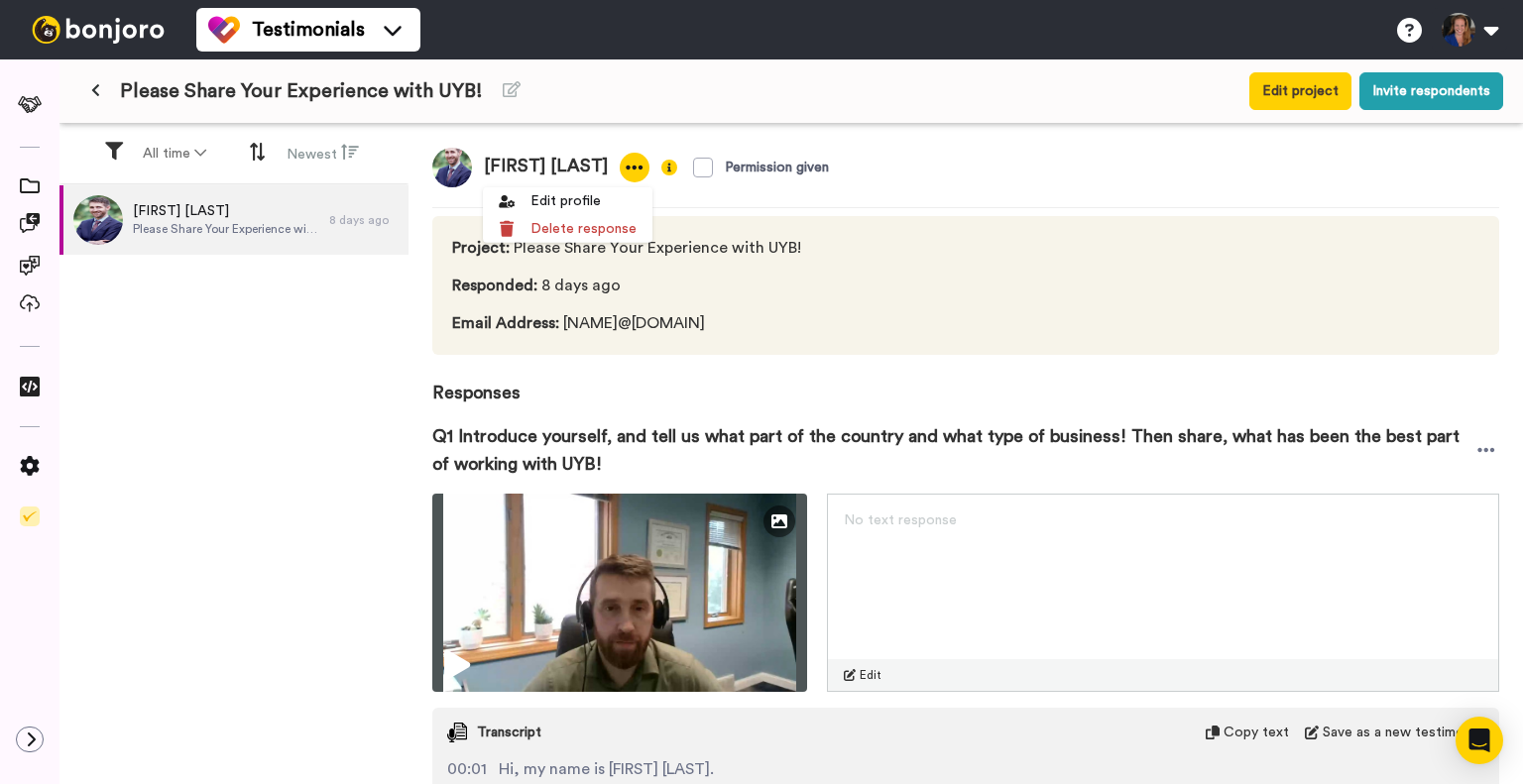 click on "[FIRST] [LAST] Please Share Your Experience with UYB! 8 days ago" at bounding box center [234, 486] 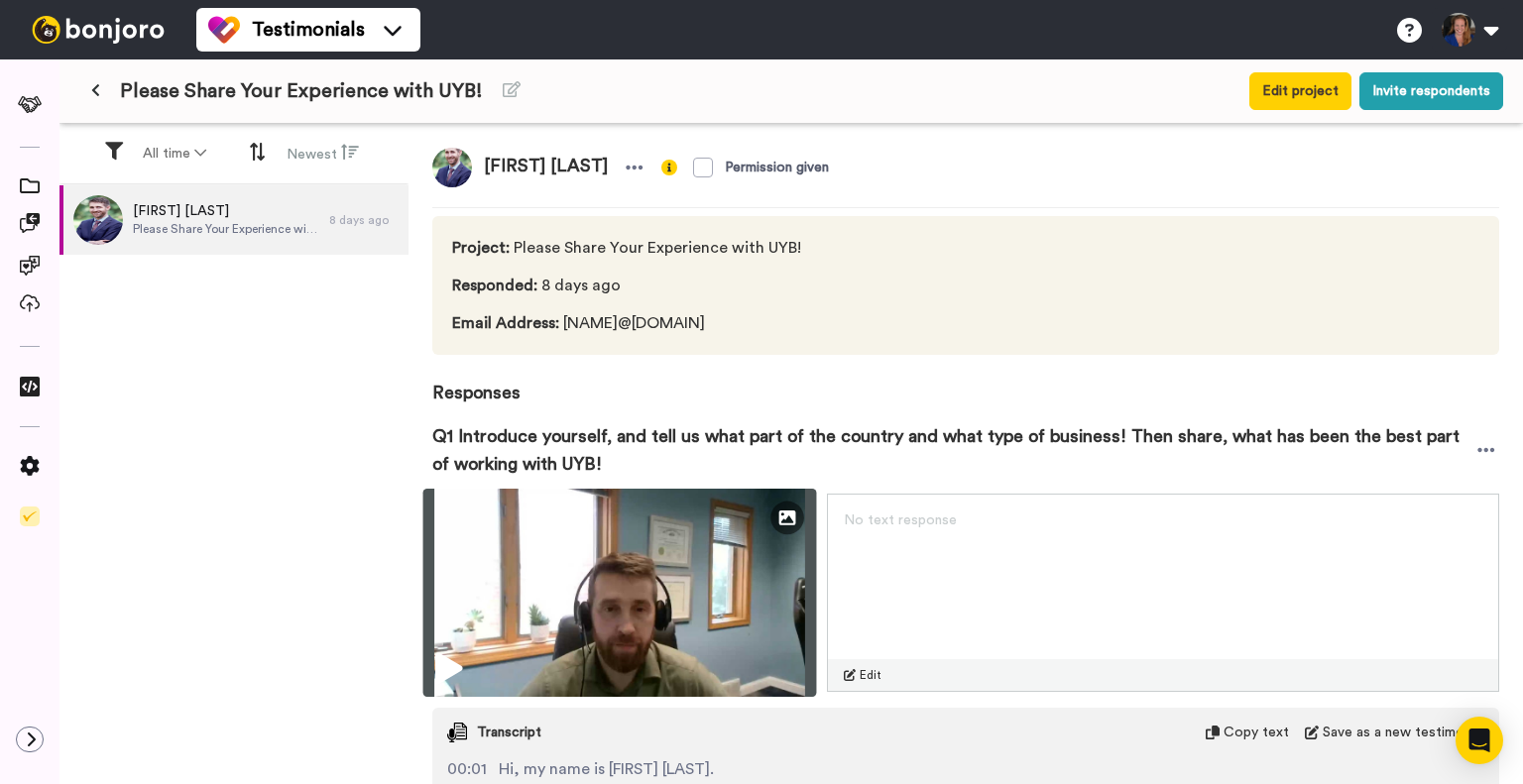 click at bounding box center (620, 593) 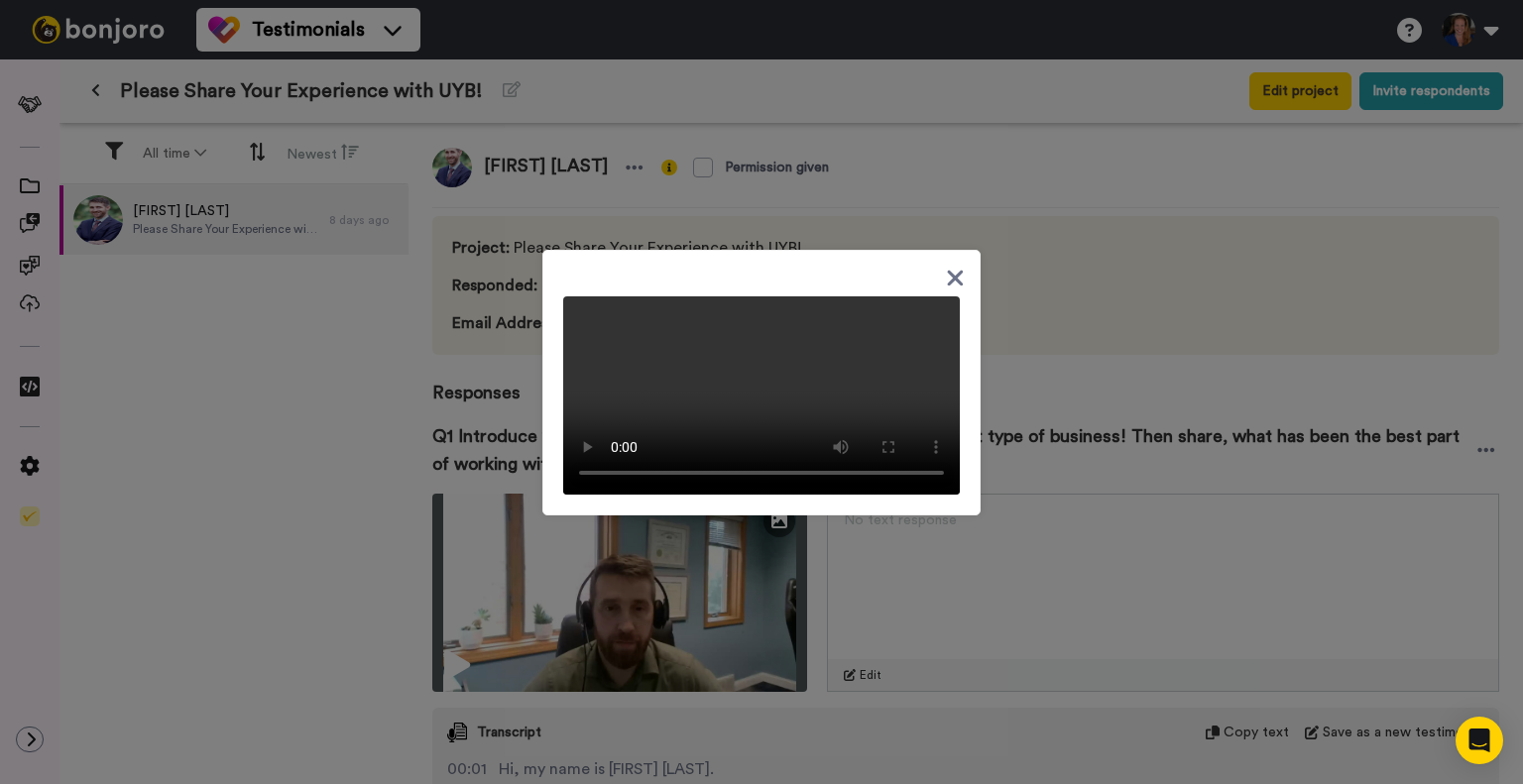 click 